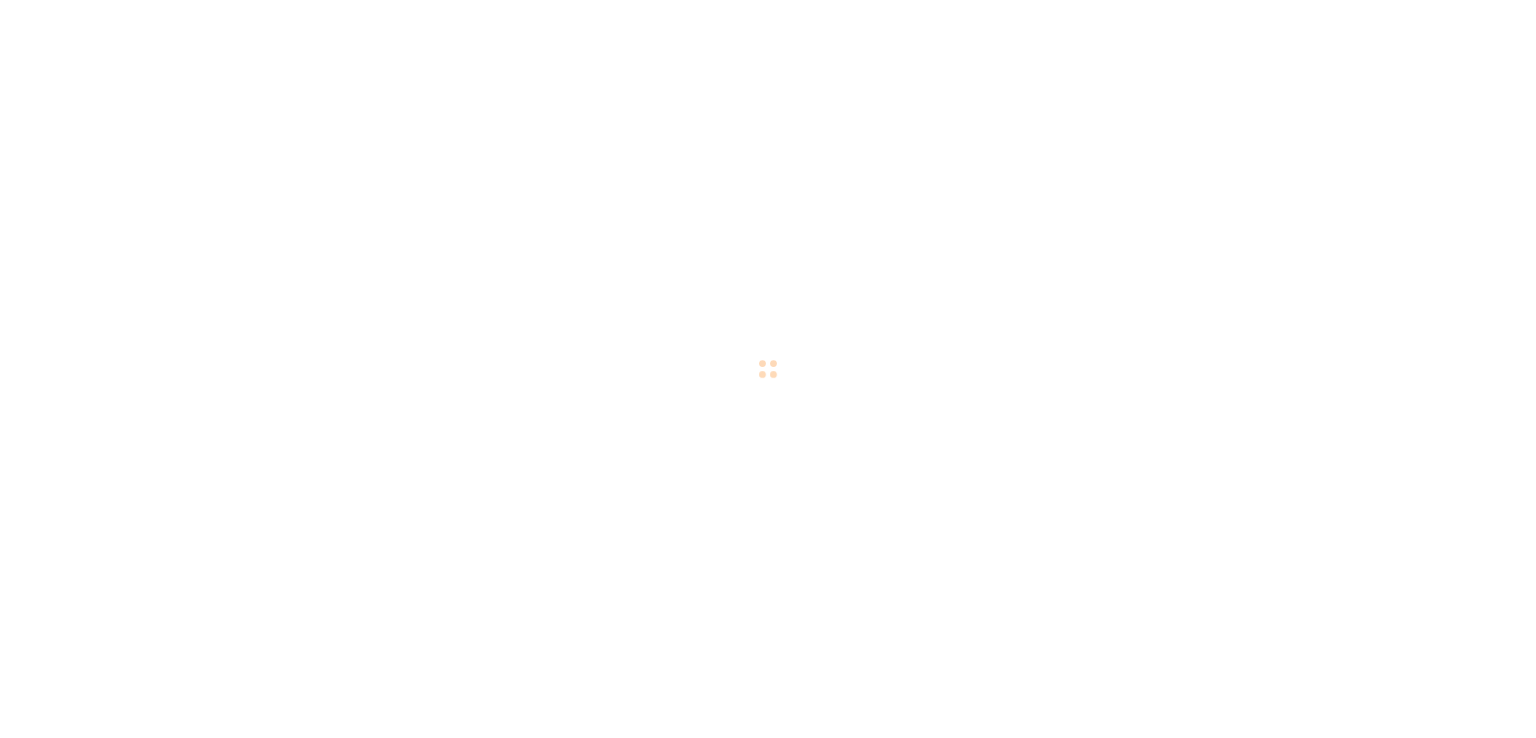 scroll, scrollTop: 0, scrollLeft: 0, axis: both 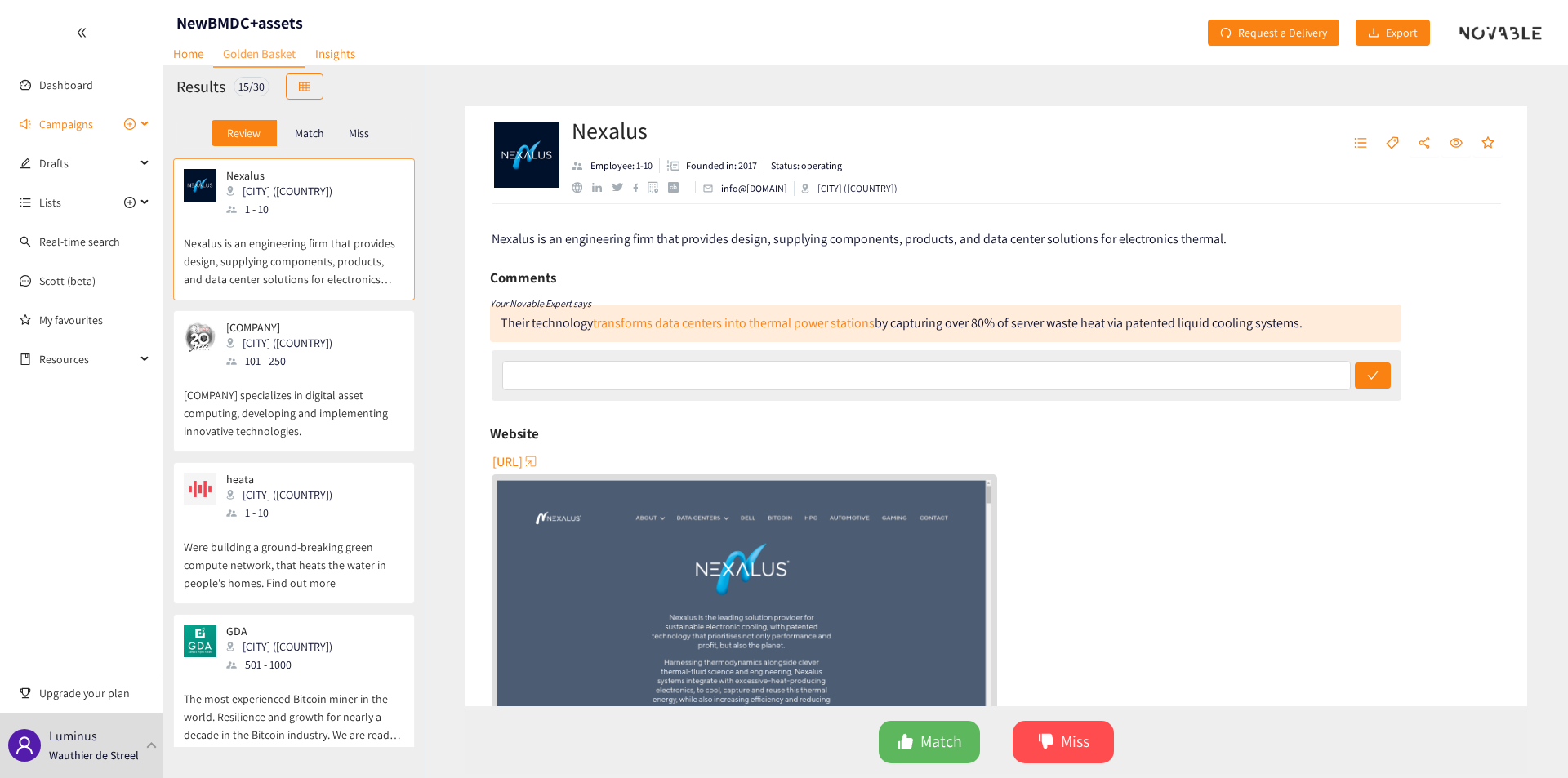click on "Campaigns" at bounding box center (82, 124) 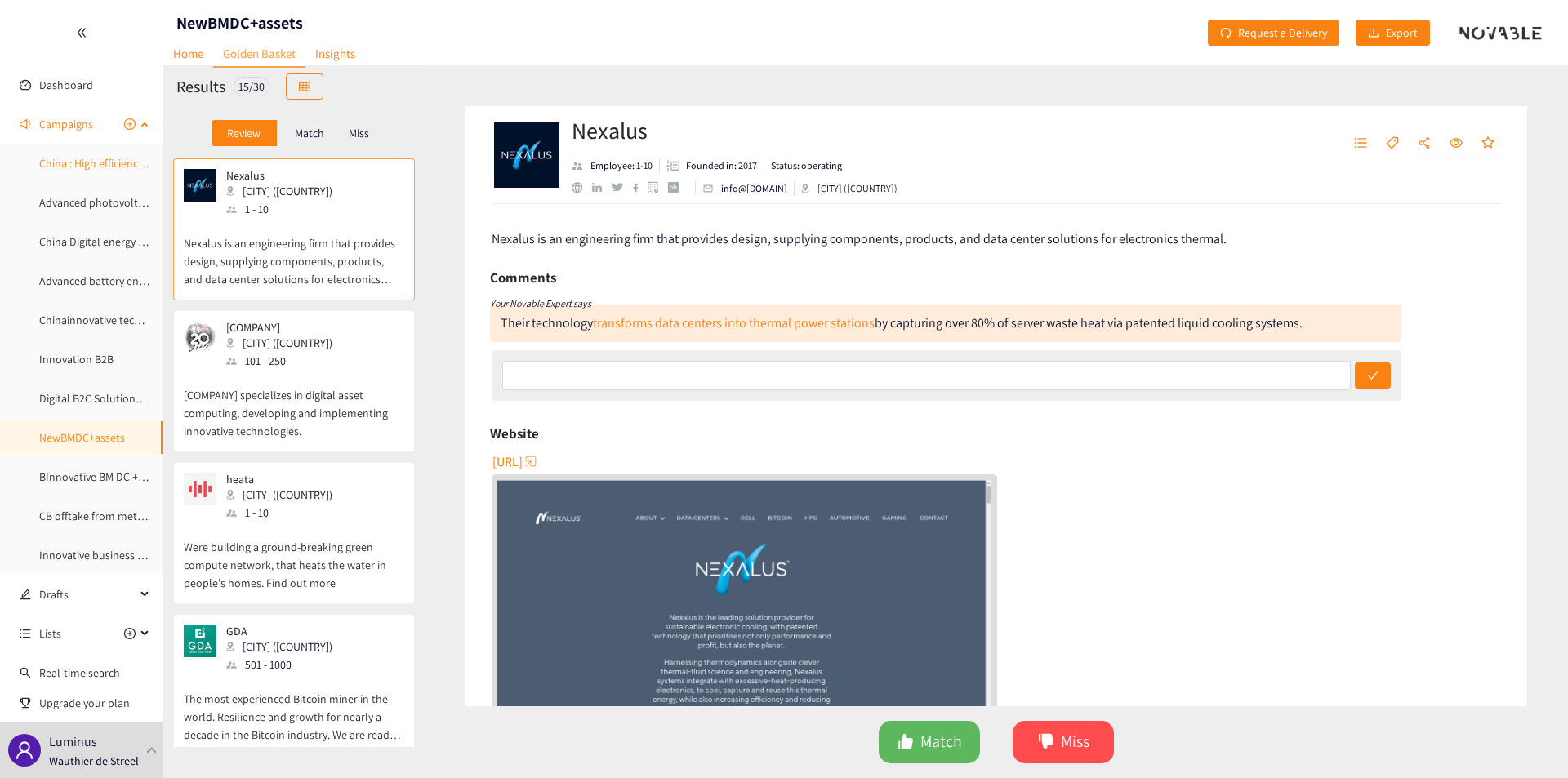 click on "China : High efficiency heat pump systems" at bounding box center [140, 163] 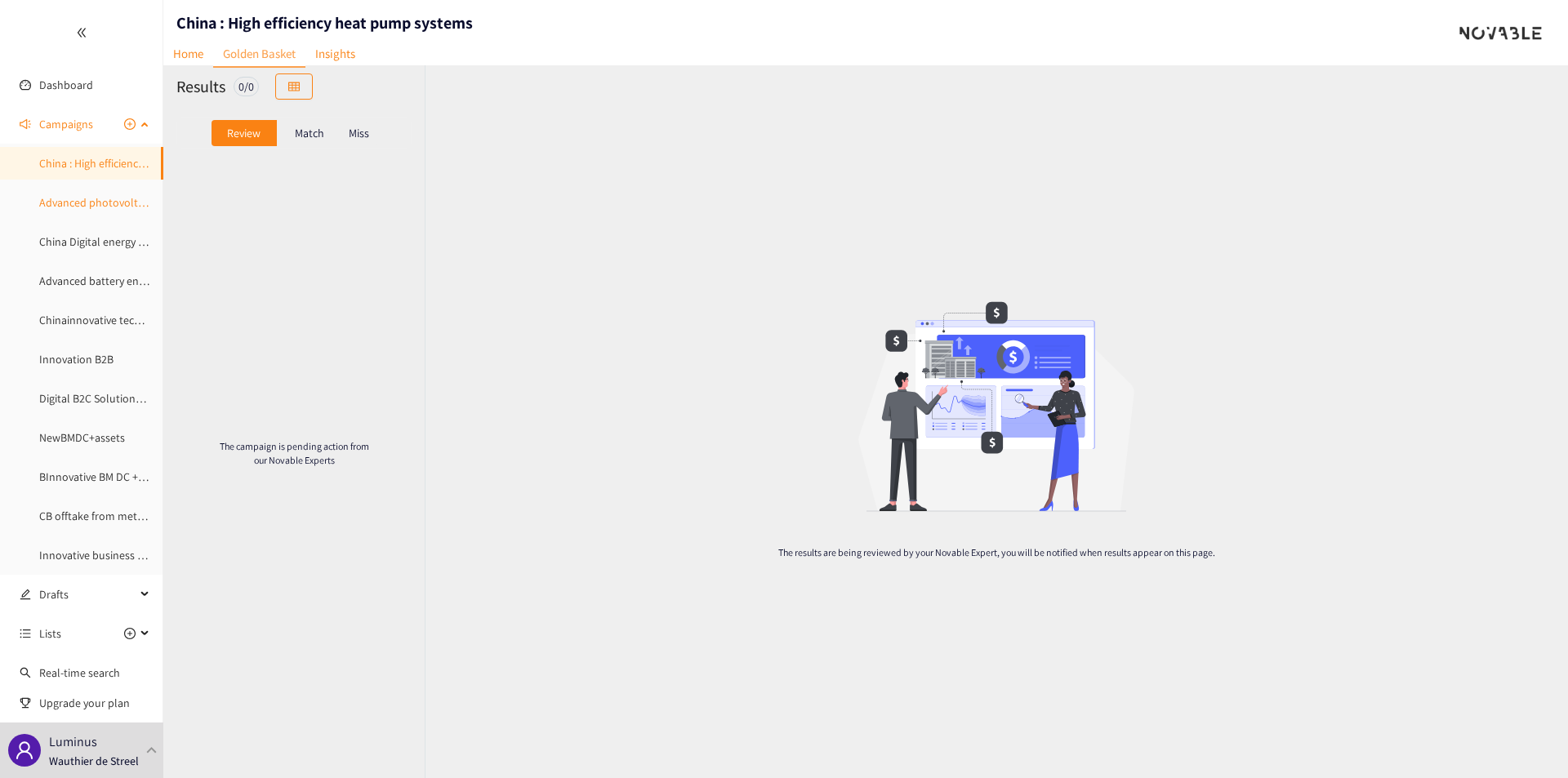 click on "Advanced photovoltaics & solar integration" at bounding box center [144, 202] 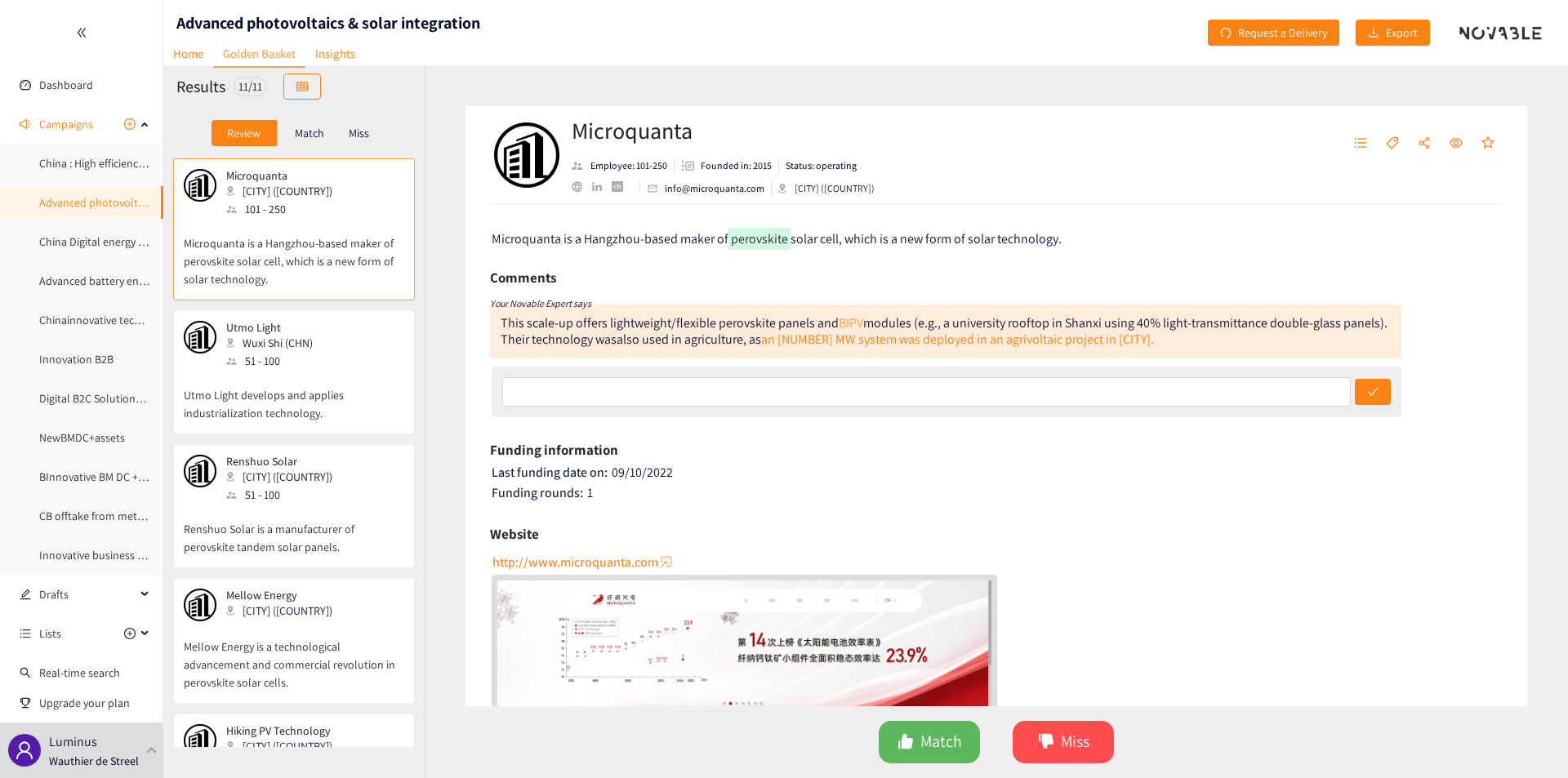 click on "BIPV" at bounding box center (851, 322) 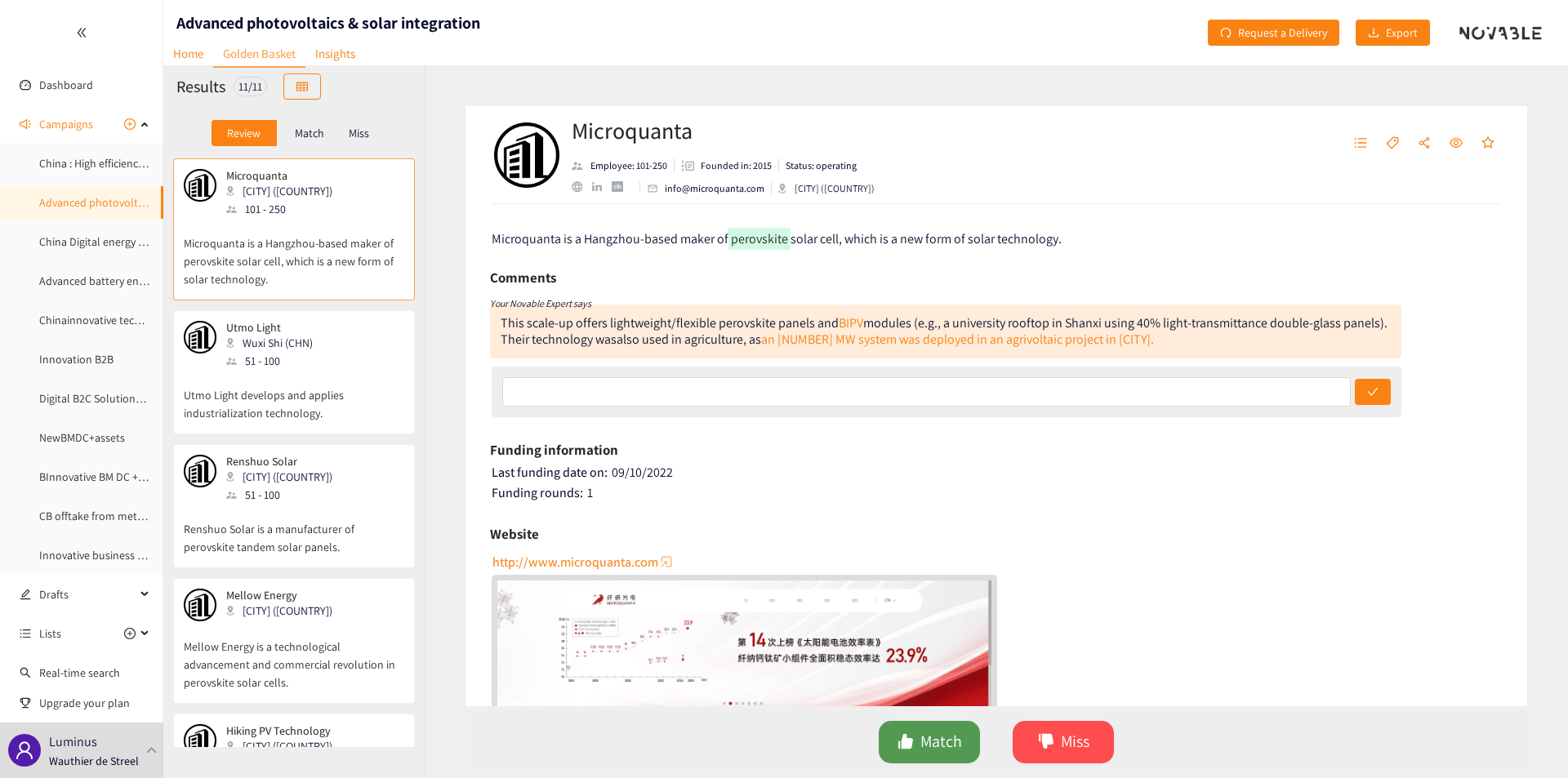 click on "Match" at bounding box center [941, 741] 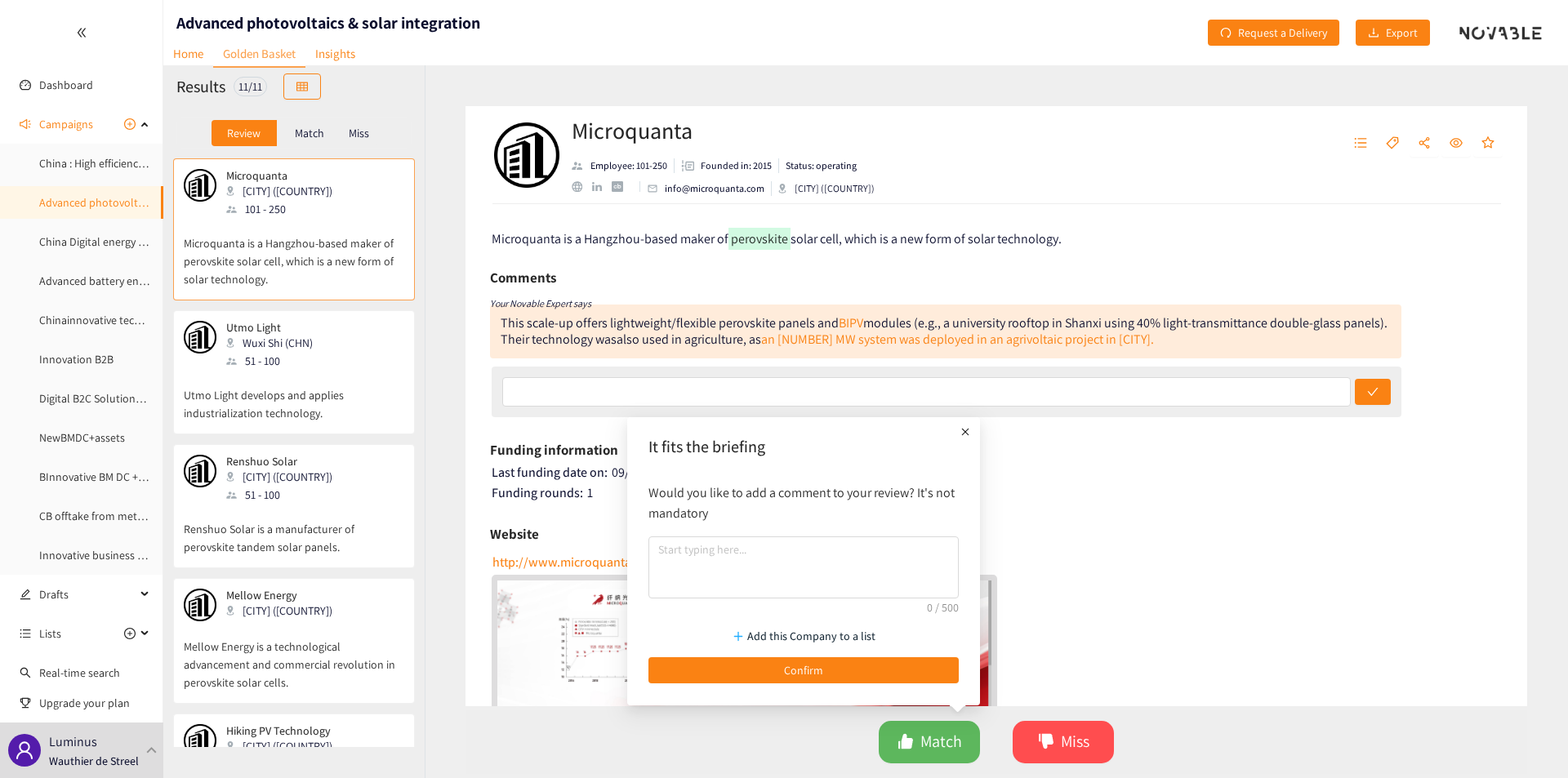 click 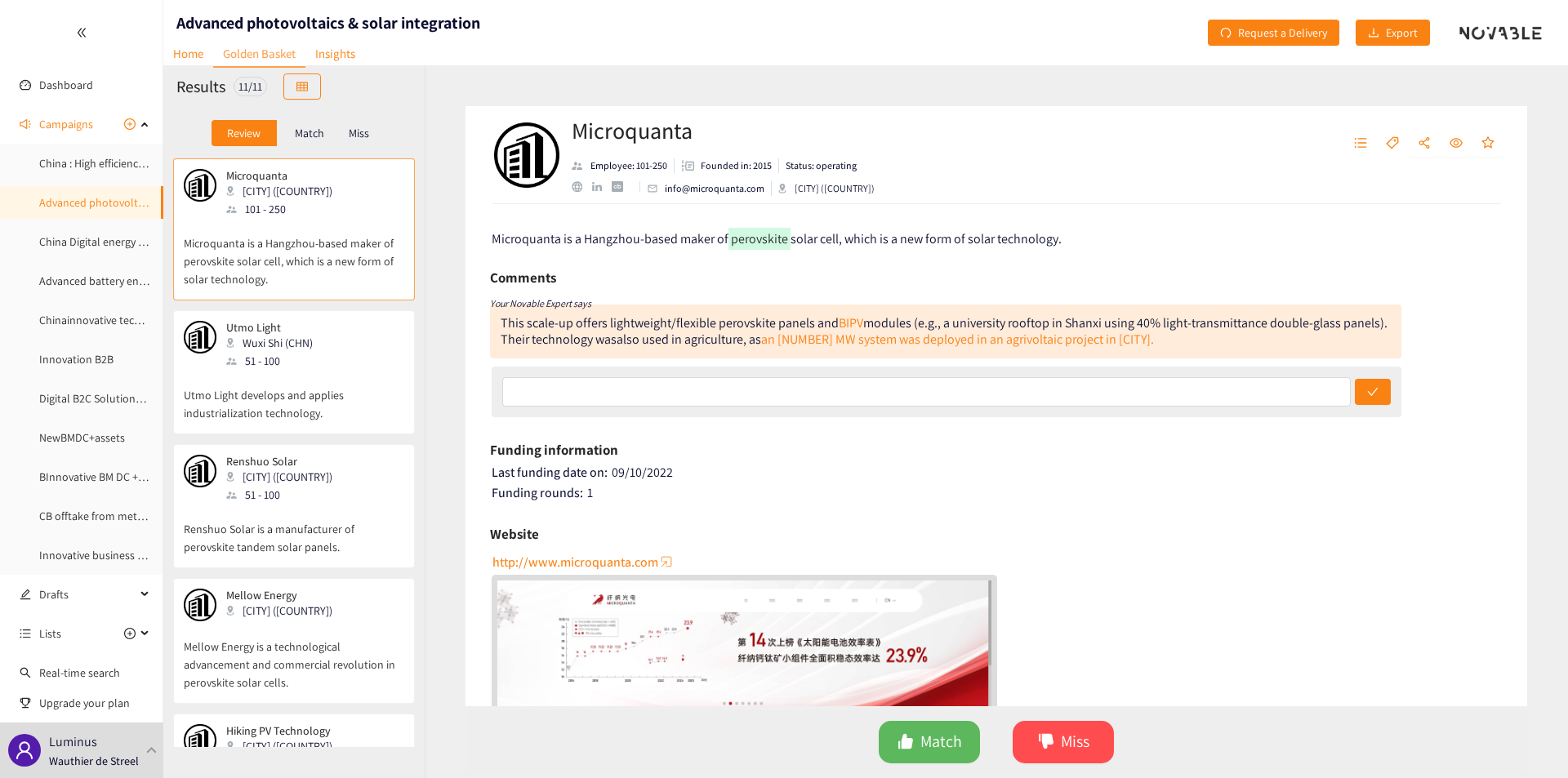 click on "Utmo Light develops and applies industrialization technology." at bounding box center (294, 396) 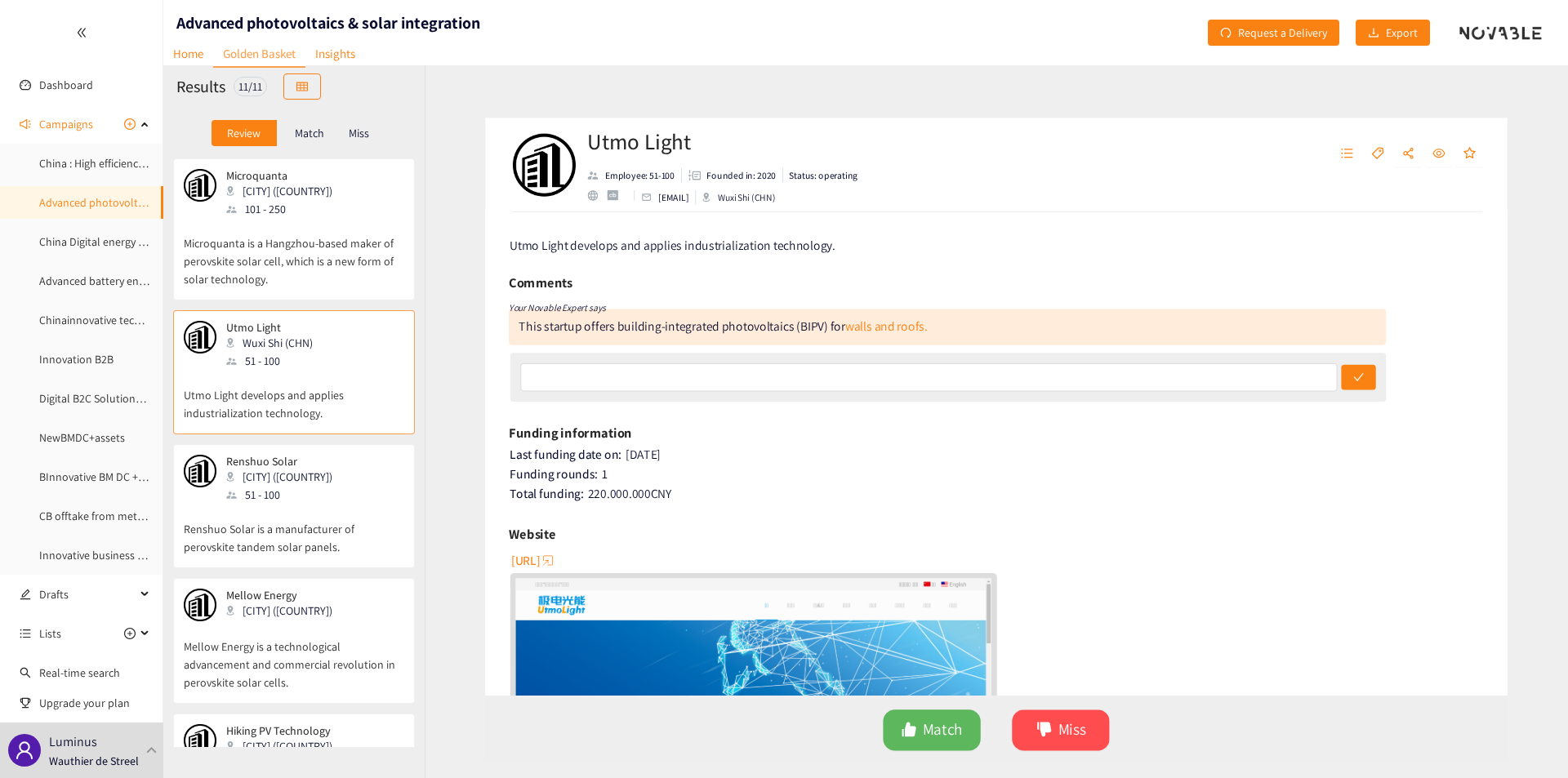 click on "Renshuo Solar is a manufacturer of perovskite tandem solar panels." at bounding box center [294, 530] 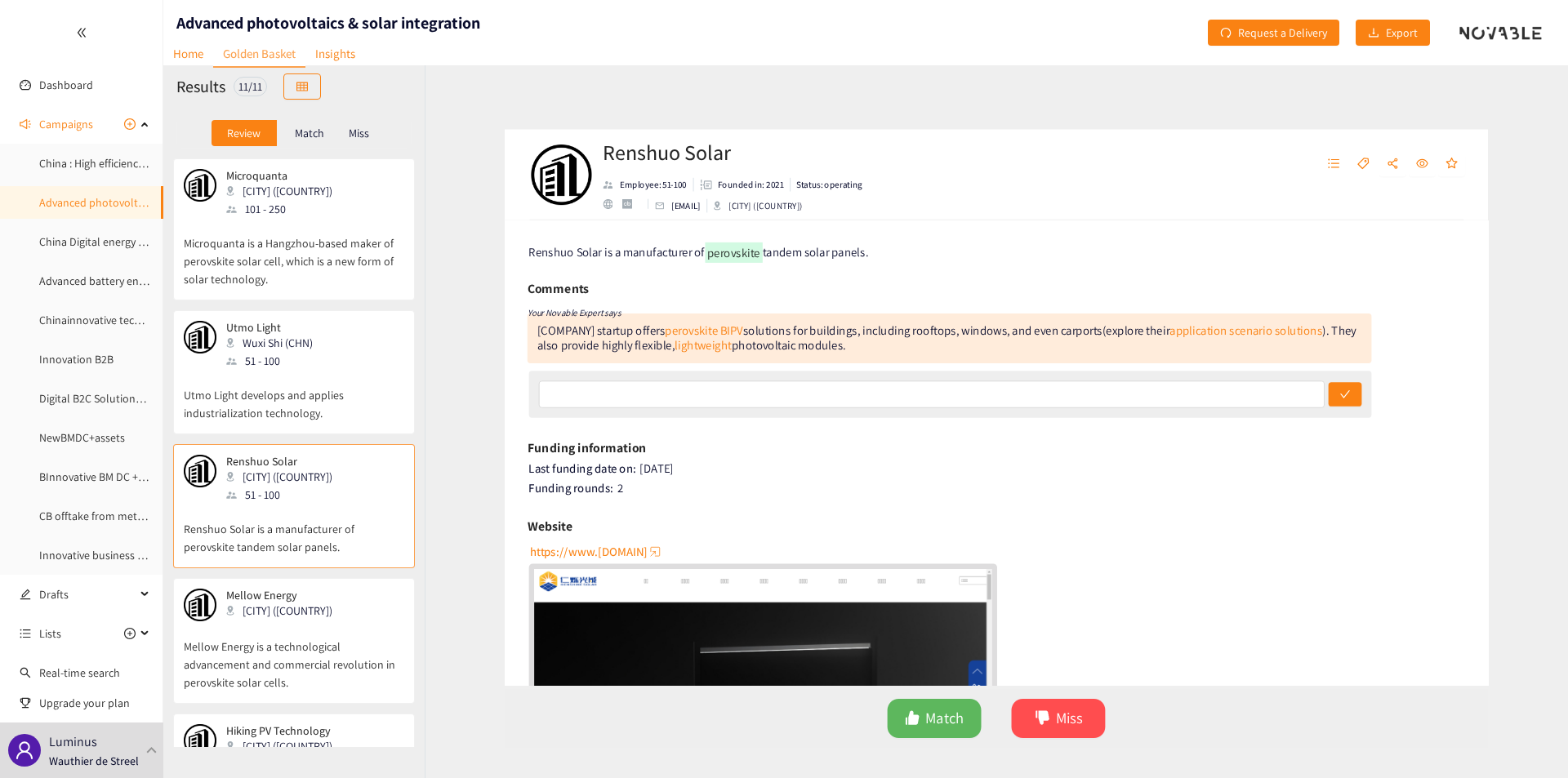 click on "Funding information" at bounding box center (996, 450) 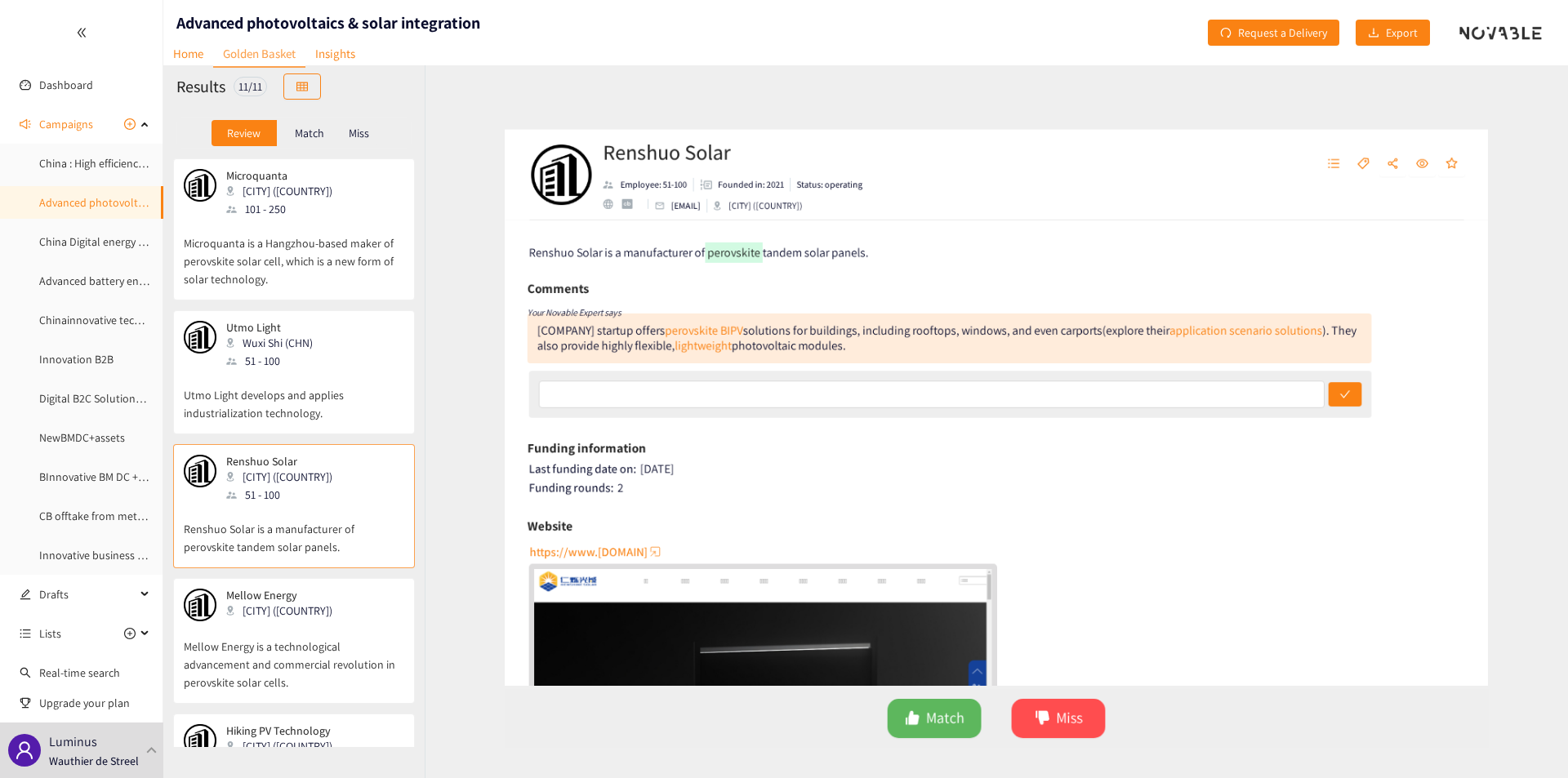 click on "Mellow Energy is a technological advancement and commercial revolution in perovskite solar cells." at bounding box center (294, 656) 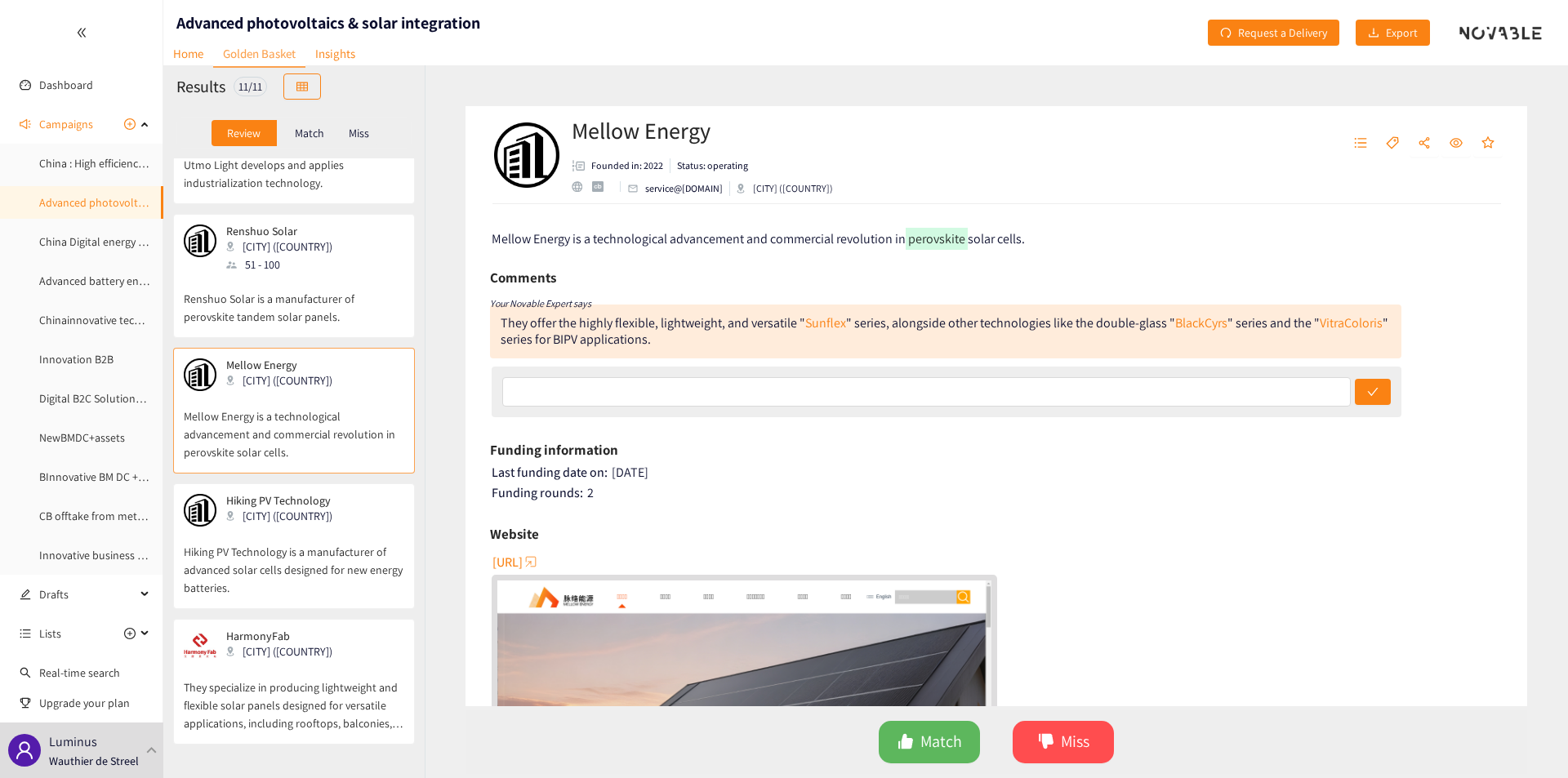 scroll, scrollTop: 230, scrollLeft: 0, axis: vertical 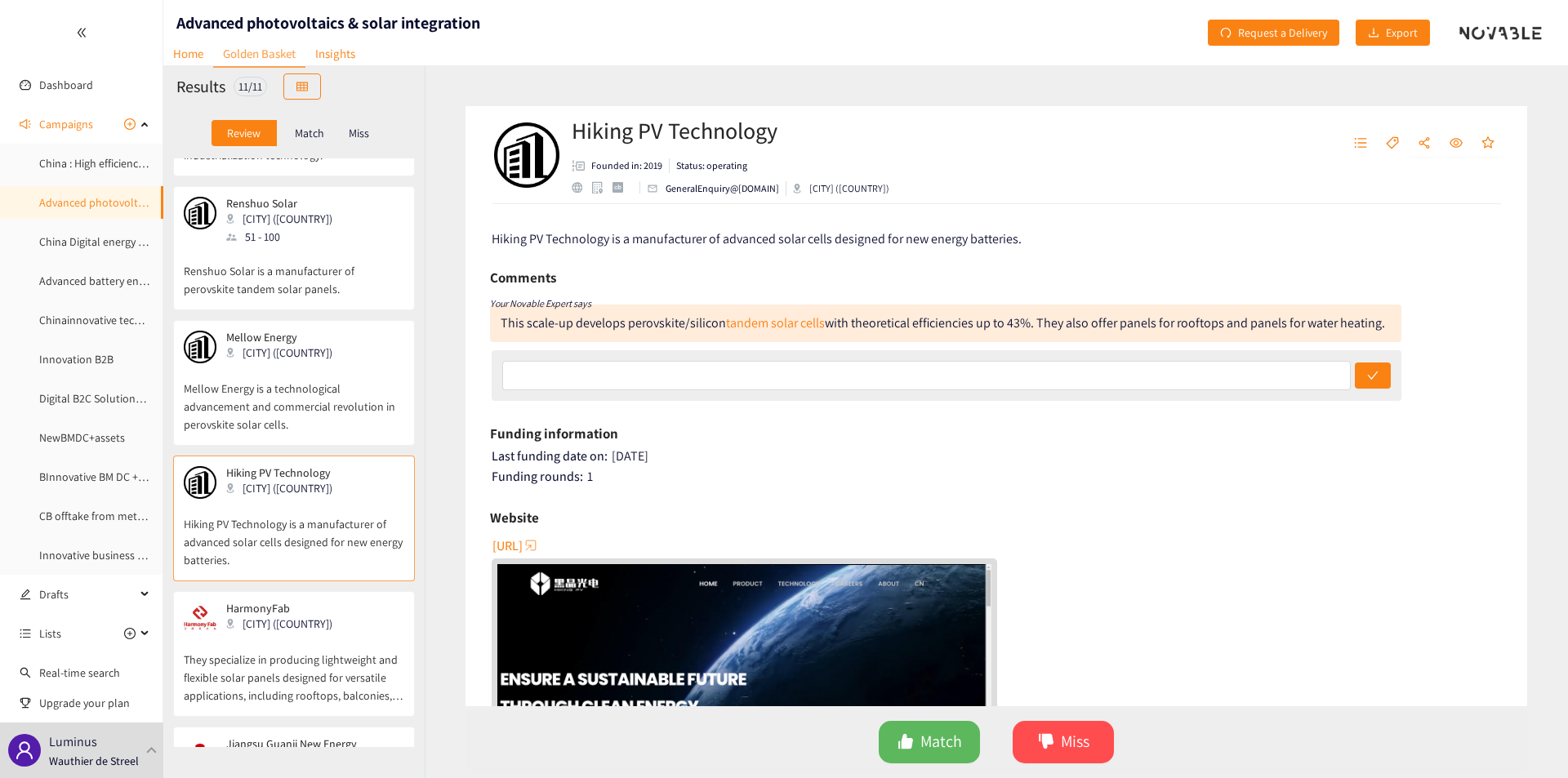 click on "Mellow Energy is a technological advancement and commercial revolution in perovskite solar cells." at bounding box center (294, 398) 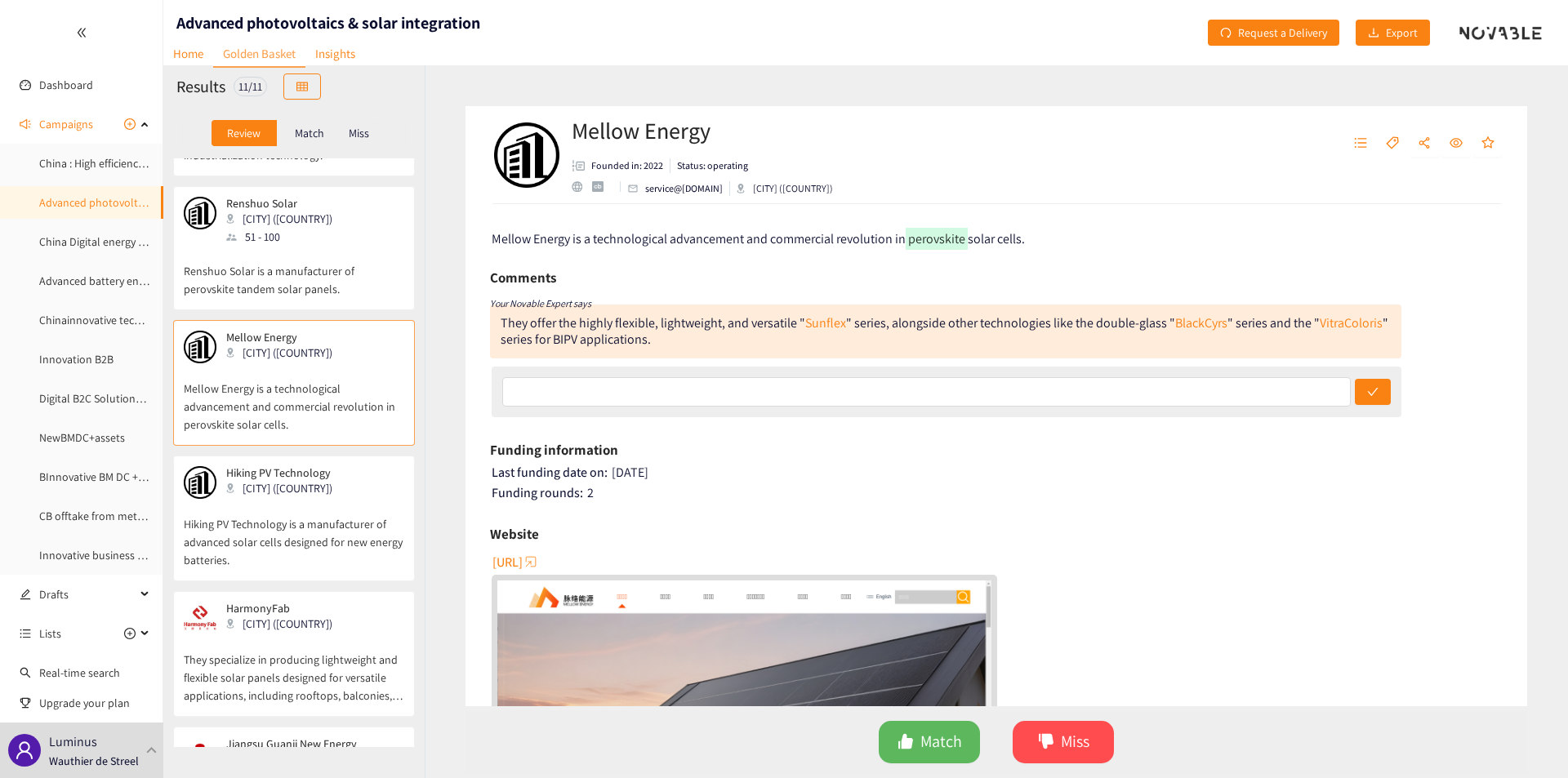 click on "Hiking PV Technology is a manufacturer of advanced solar cells designed for new energy batteries." at bounding box center [294, 534] 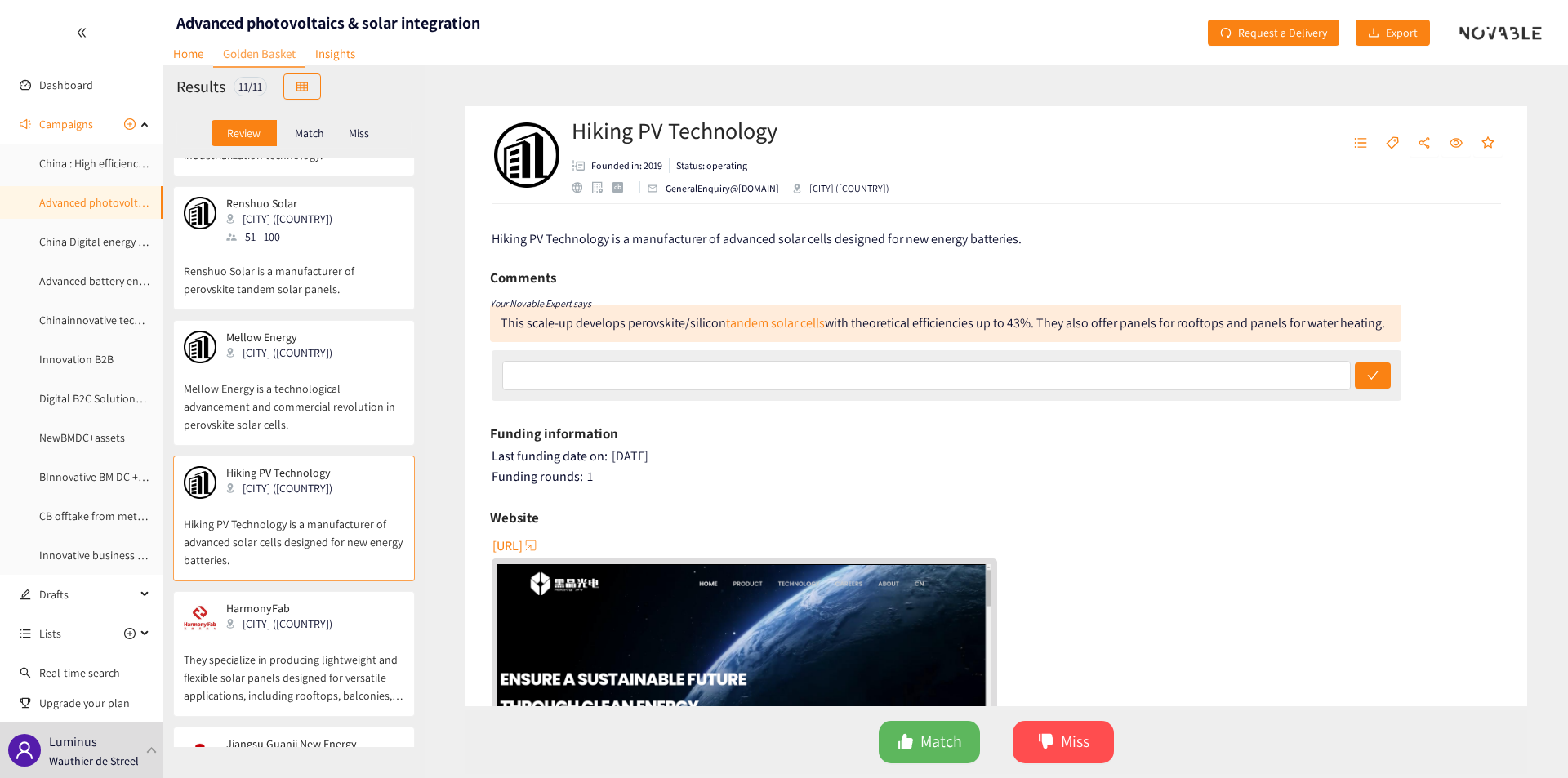 click on "Hiking PV Technology is a manufacturer of advanced solar cells designed for new energy batteries." at bounding box center [756, 238] 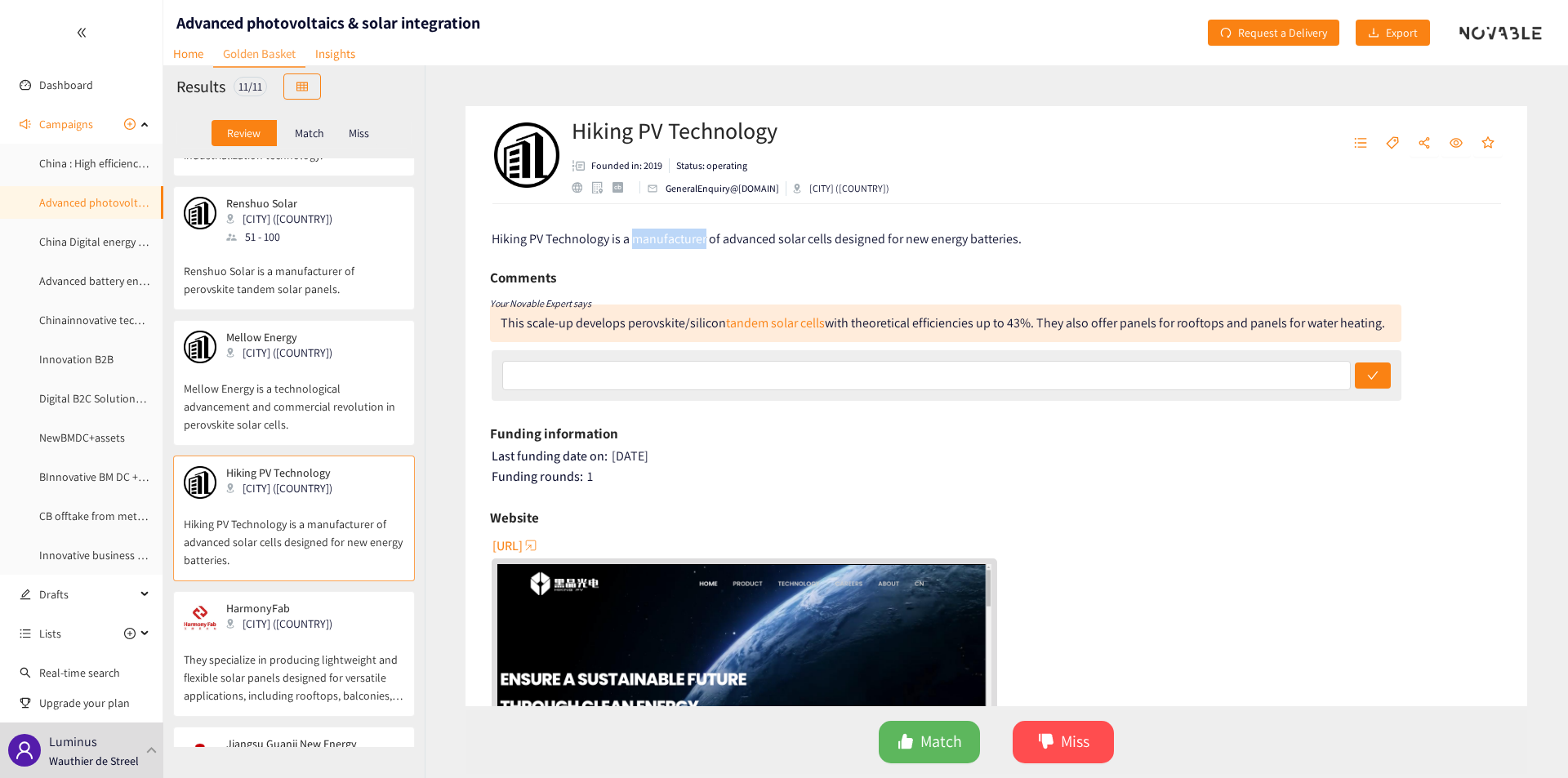 click on "Hiking PV Technology is a manufacturer of advanced solar cells designed for new energy batteries." at bounding box center (756, 238) 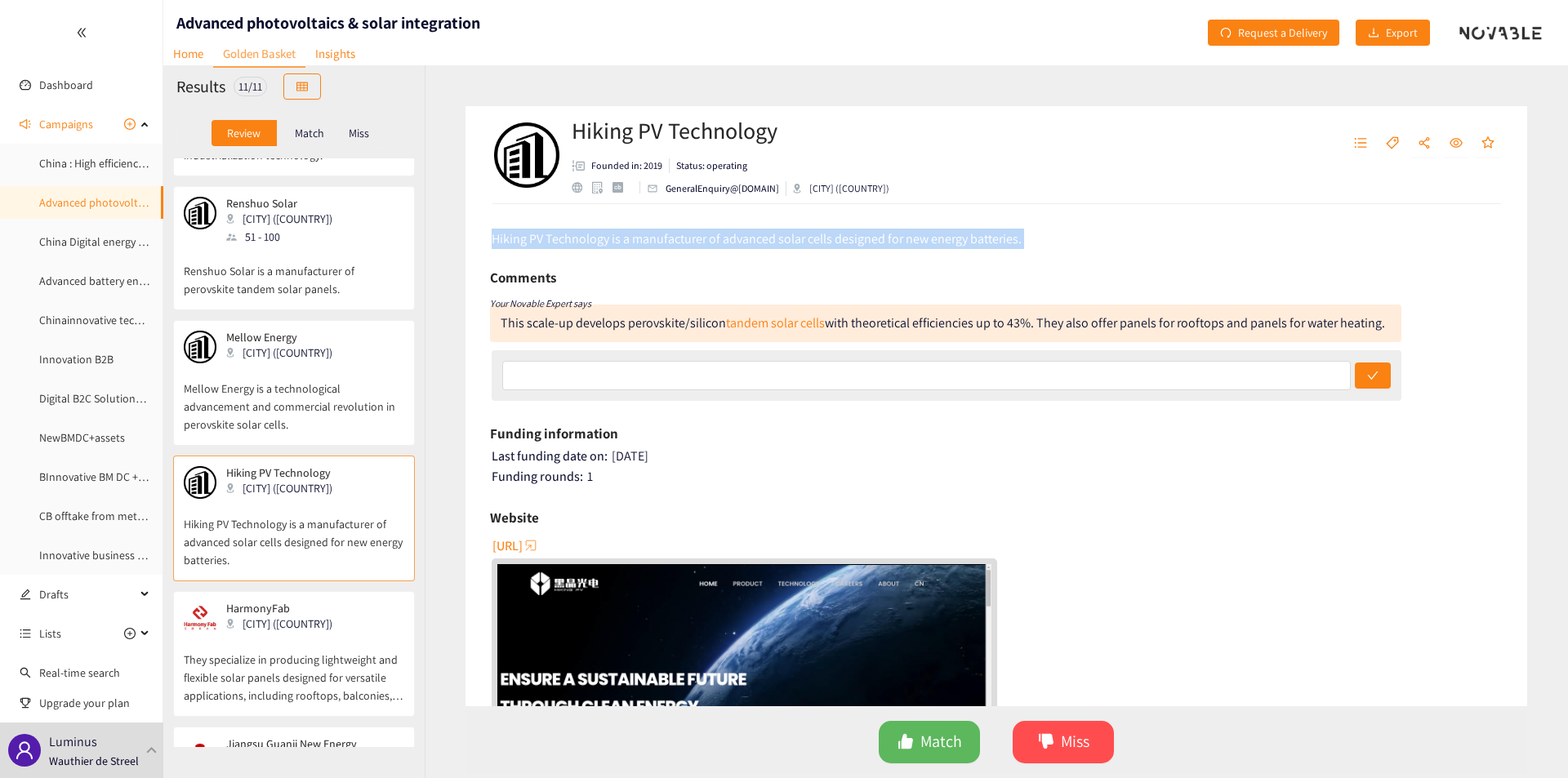 click on "Hiking PV Technology is a manufacturer of advanced solar cells designed for new energy batteries." at bounding box center [756, 238] 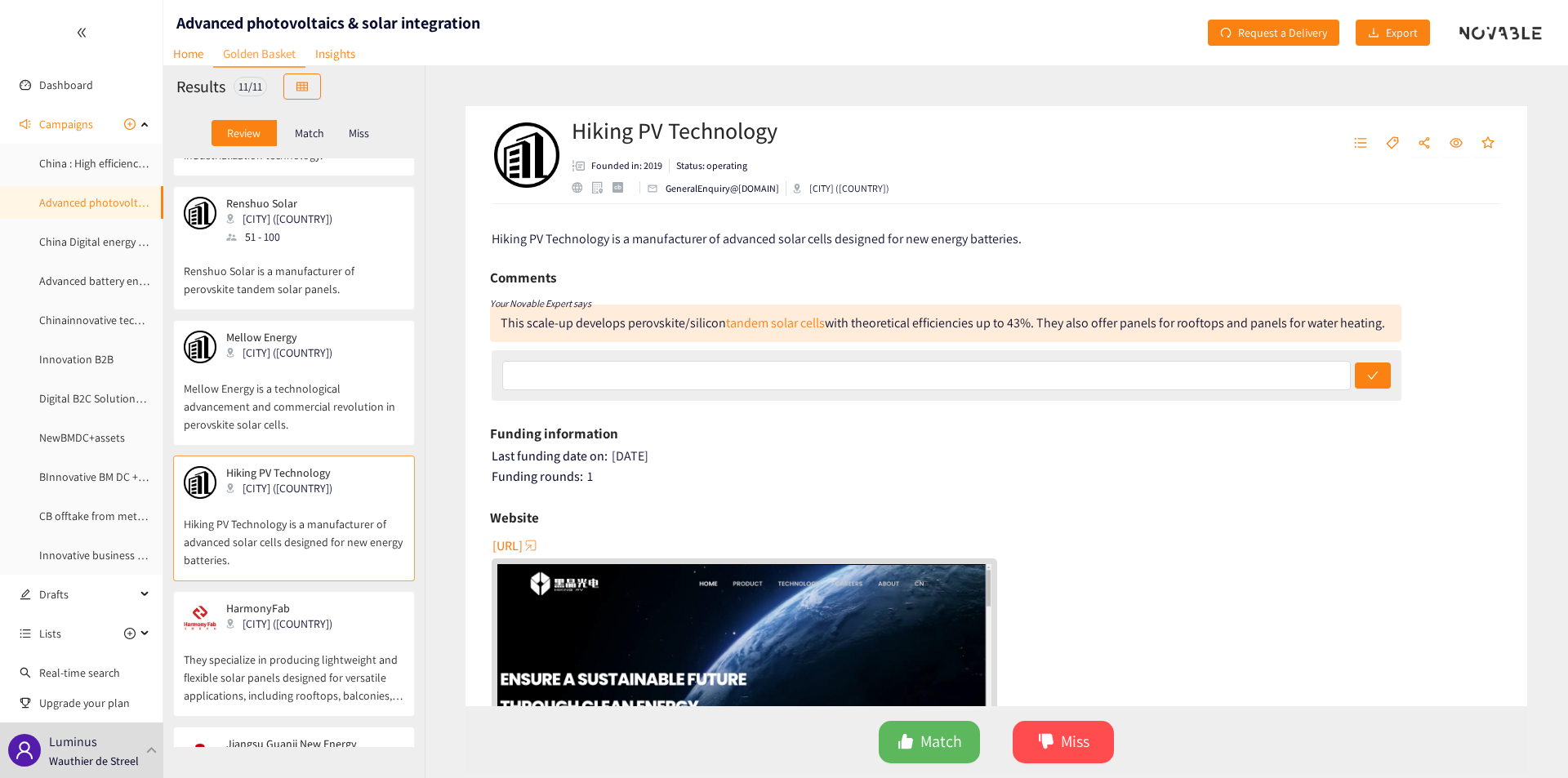 click on "They specialize in producing lightweight and flexible solar panels designed for versatile applications, including rooftops, balconies, RV roofs, wind turbine towers, streetlights, and smart home systems, all of which are fully customizable." at bounding box center (294, 669) 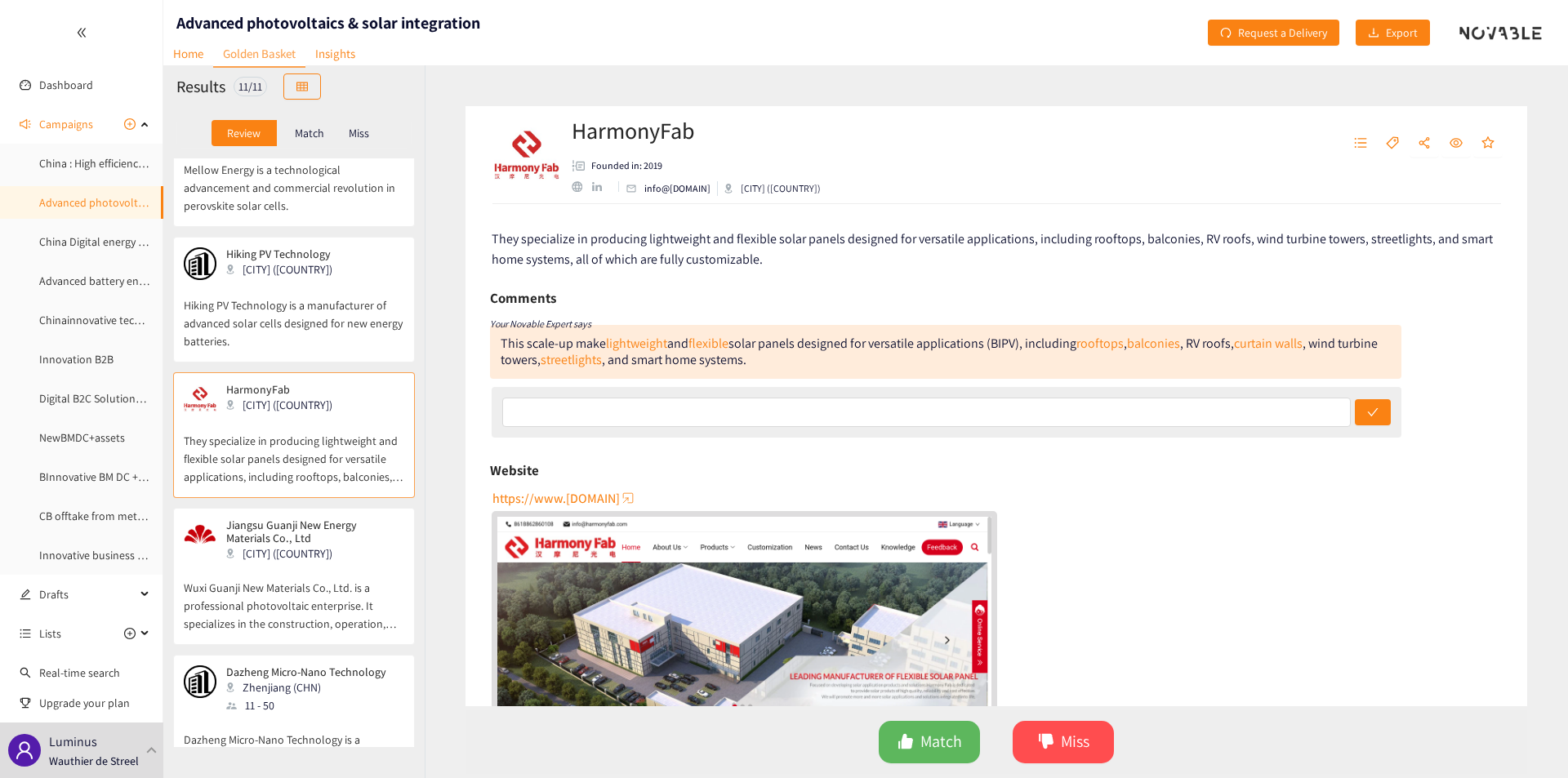scroll, scrollTop: 476, scrollLeft: 0, axis: vertical 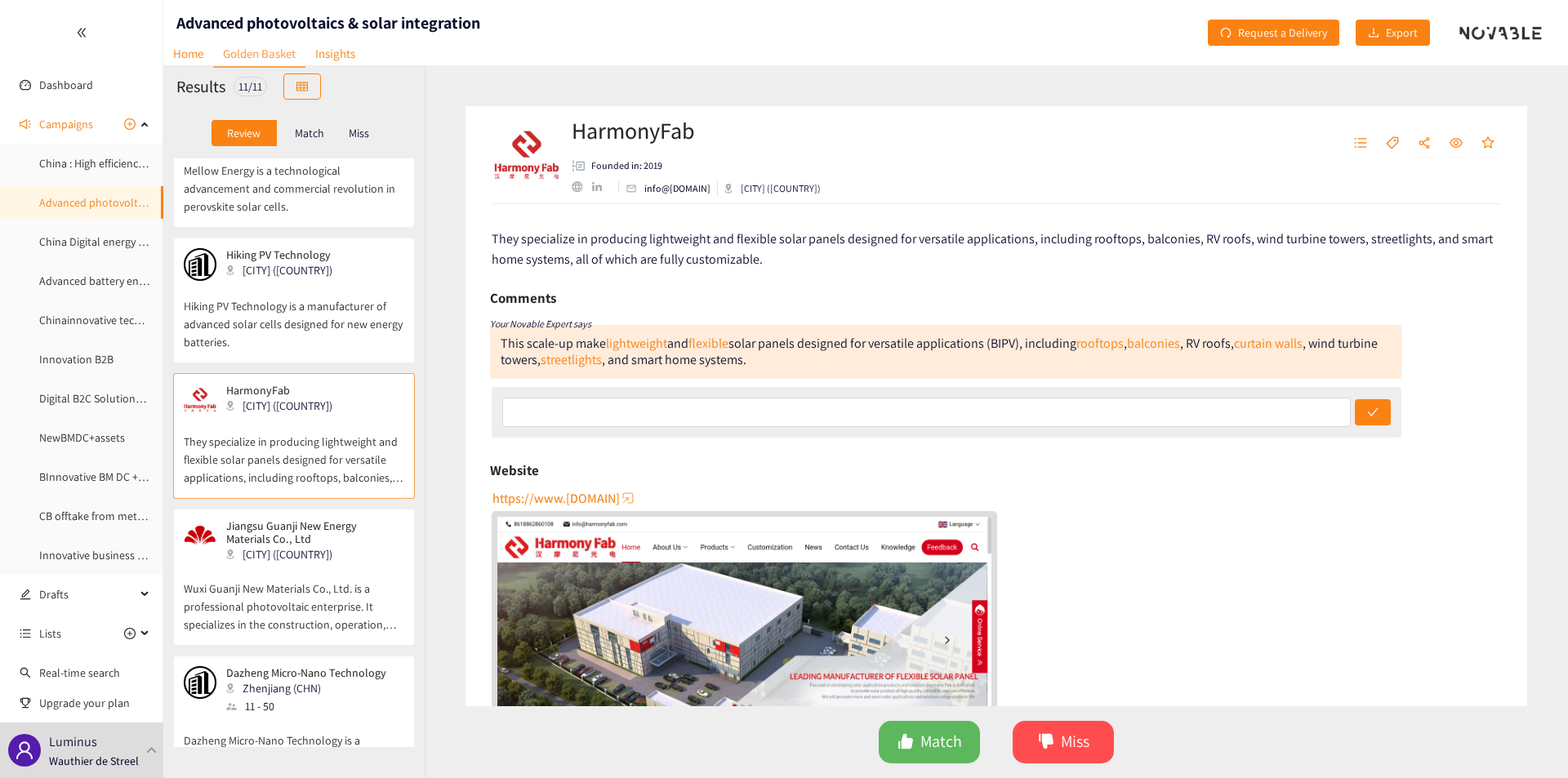 click on "Hiking PV Technology is a manufacturer of advanced solar cells designed for new energy batteries." at bounding box center [294, 316] 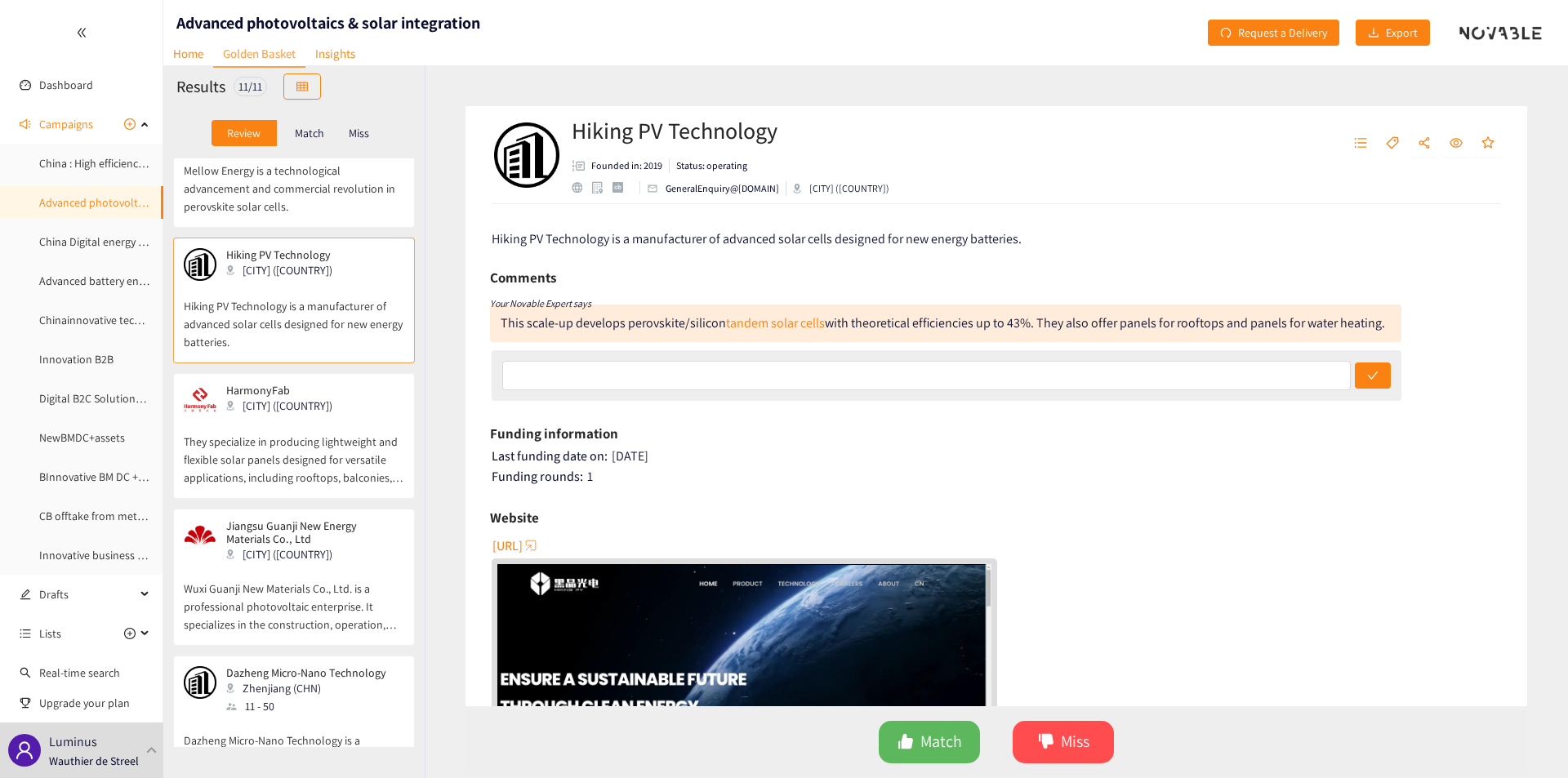 click on "They specialize in producing lightweight and flexible solar panels designed for versatile applications, including rooftops, balconies, RV roofs, wind turbine towers, streetlights, and smart home systems, all of which are fully customizable." at bounding box center [294, 451] 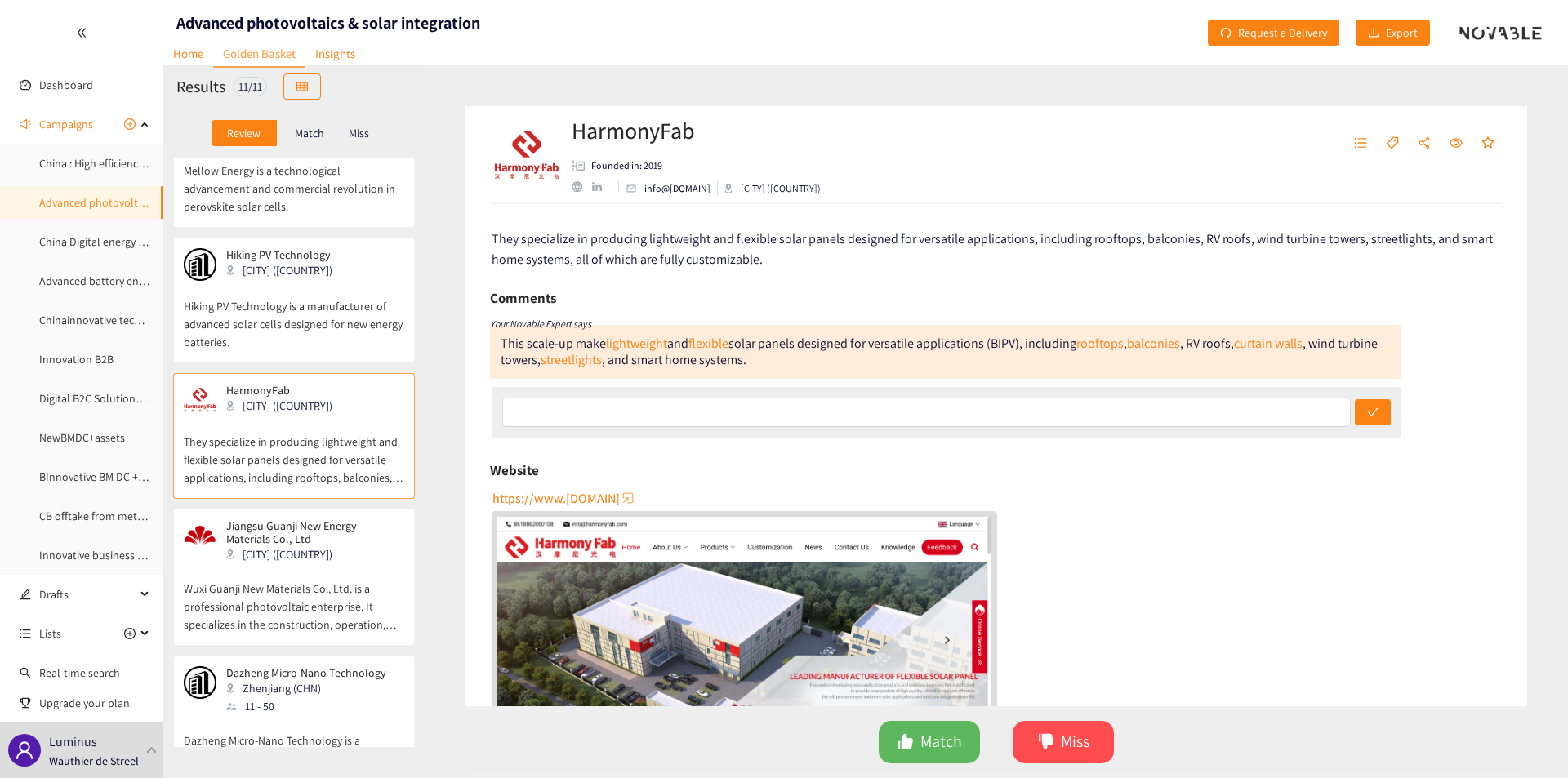 click on "Wuxi Guanji New Materials Co., Ltd. is a professional photovoltaic enterprise. It specializes in the construction, operation, and maintenance of photovoltaic power stations, offering comprehensive photovoltaic asset management services across the entire industry chain." at bounding box center [294, 598] 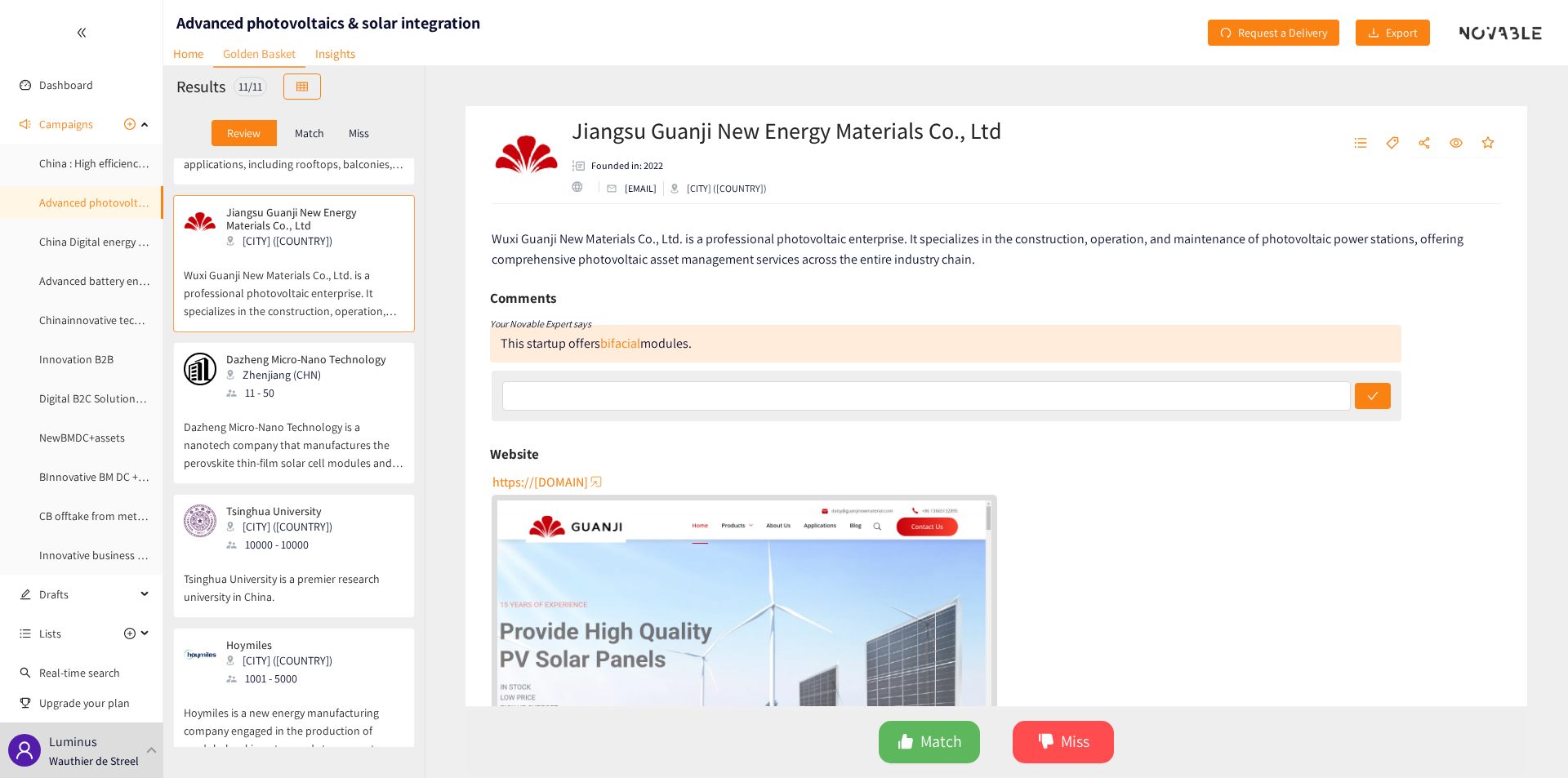 scroll, scrollTop: 956, scrollLeft: 0, axis: vertical 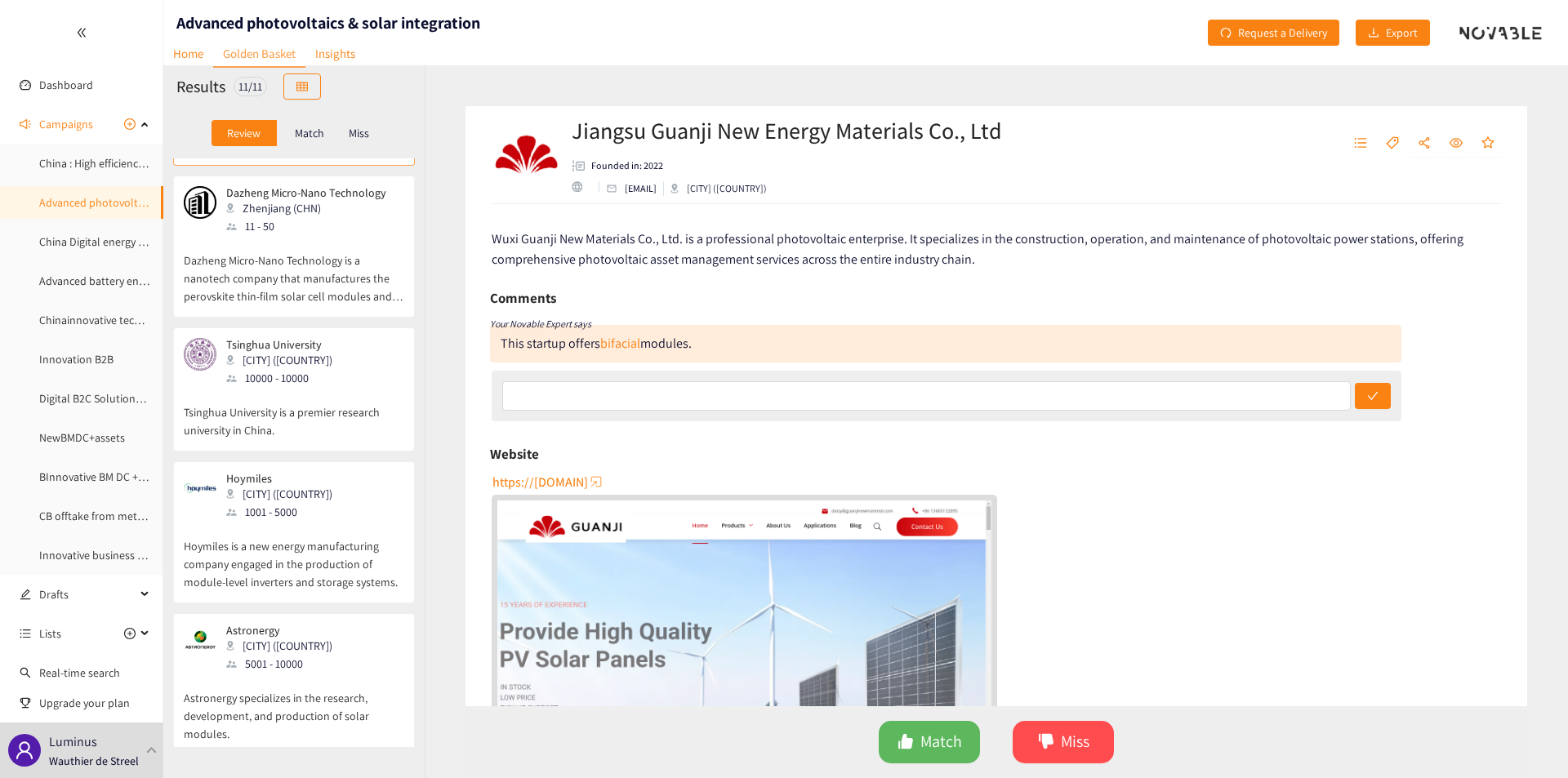 click on "Dazheng Micro-Nano Technology is a nanotech company that manufactures the perovskite thin-film solar cell modules and precision equipments." at bounding box center (294, 270) 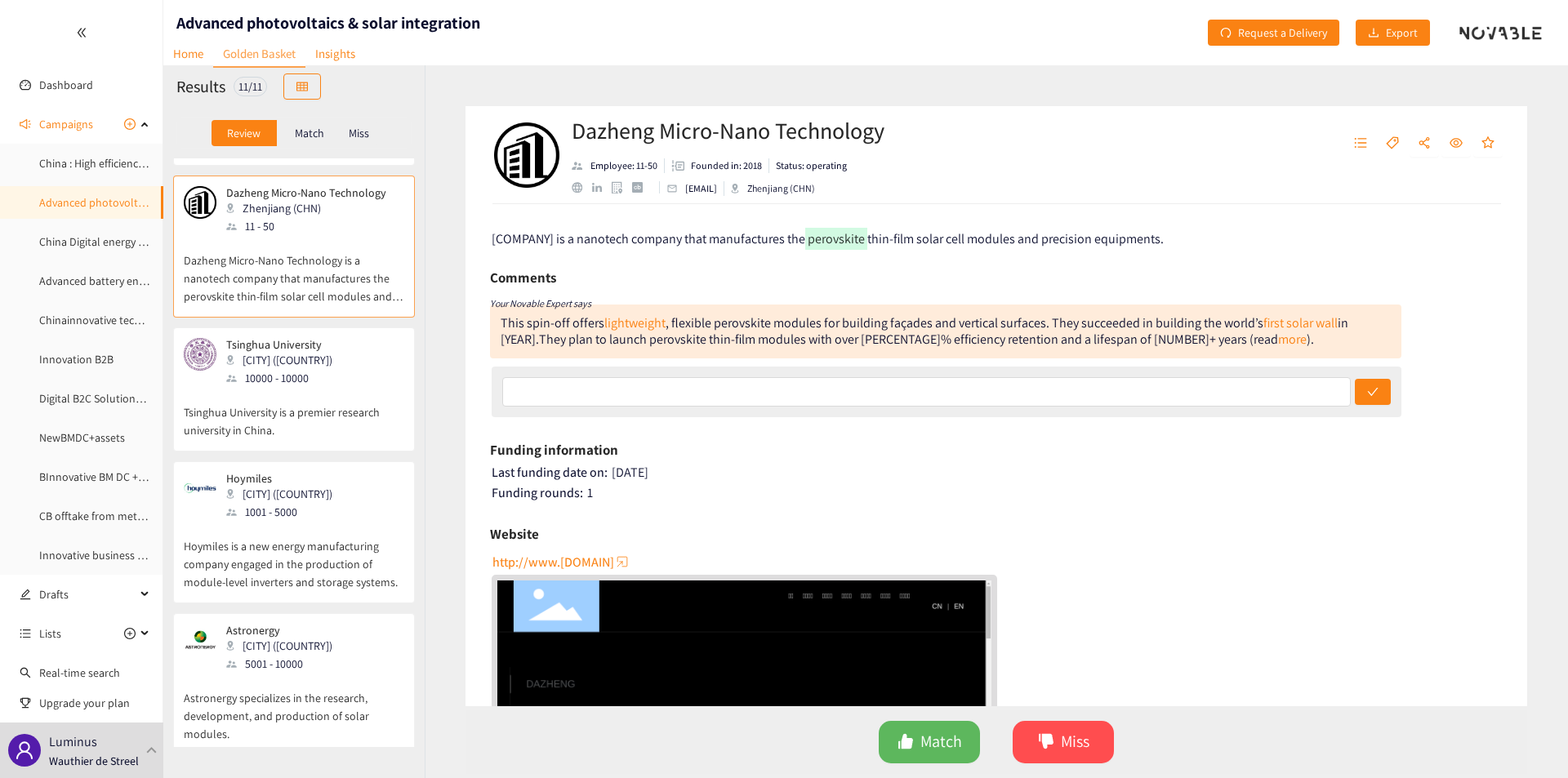 click on "Tsinghua University is a premier research university in China." at bounding box center [294, 413] 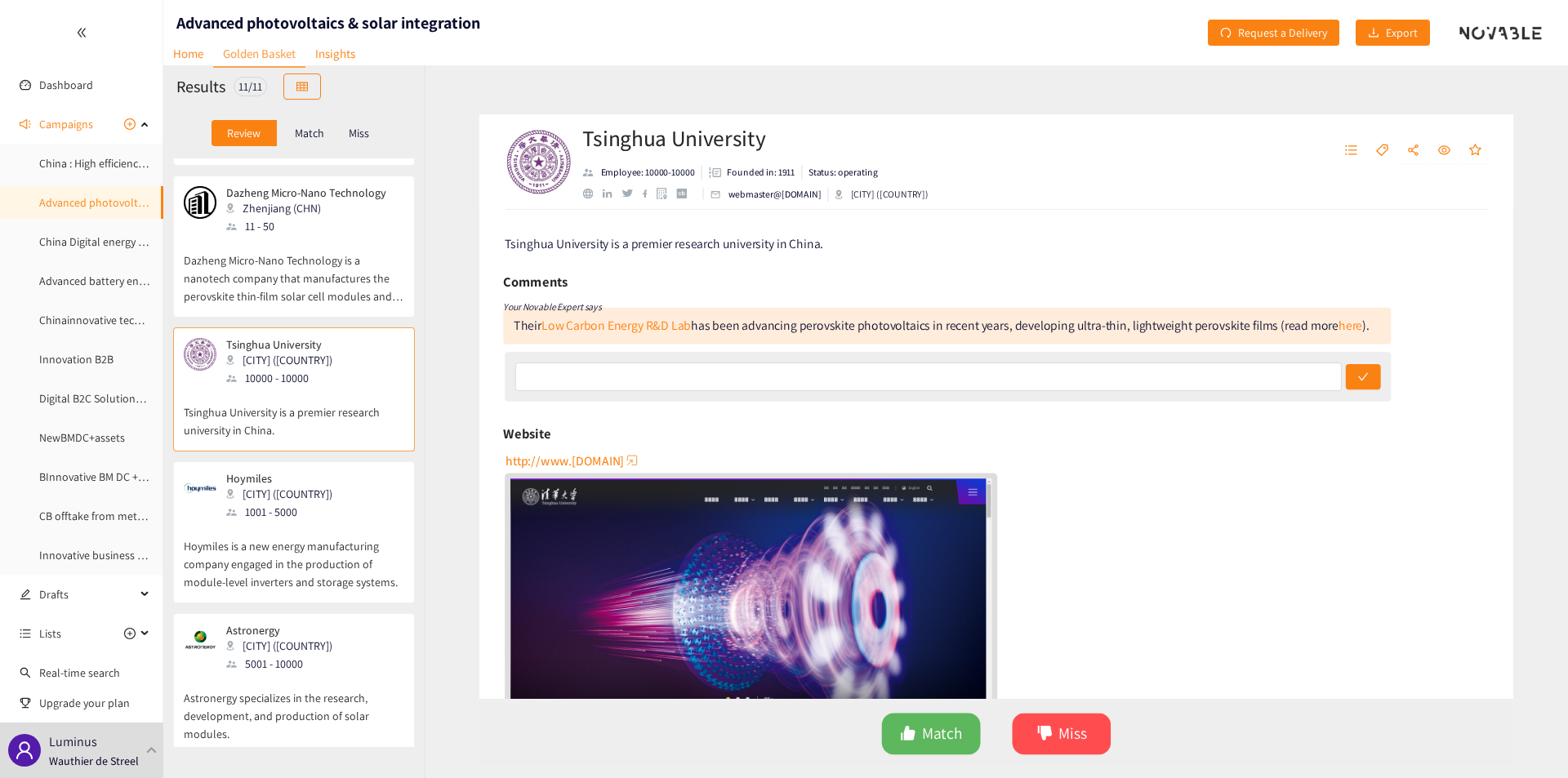 click on "1001 - 5000" at bounding box center (284, 512) 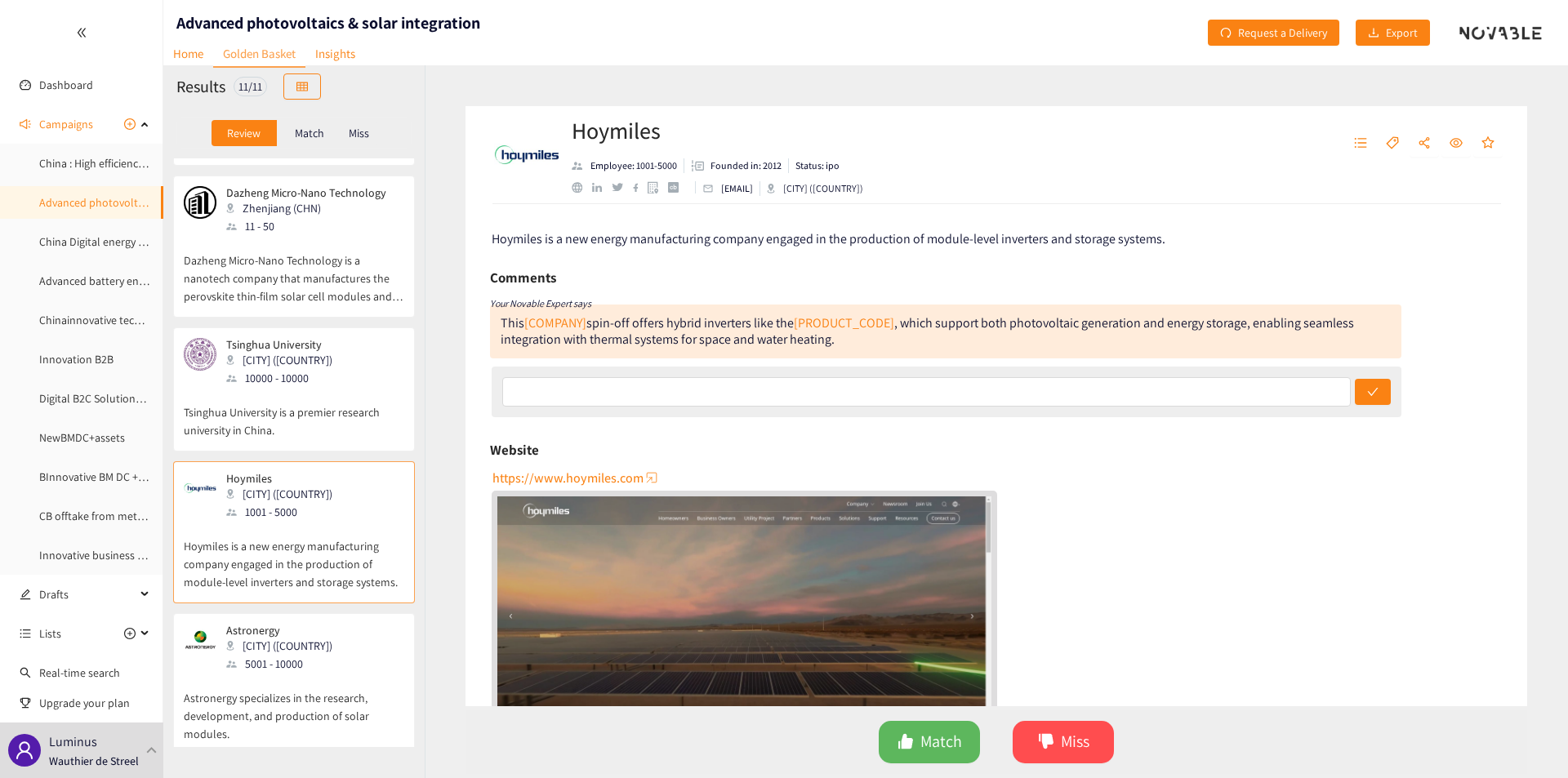 click on "Astronergy specializes in the research, development, and production of solar modules." at bounding box center [294, 708] 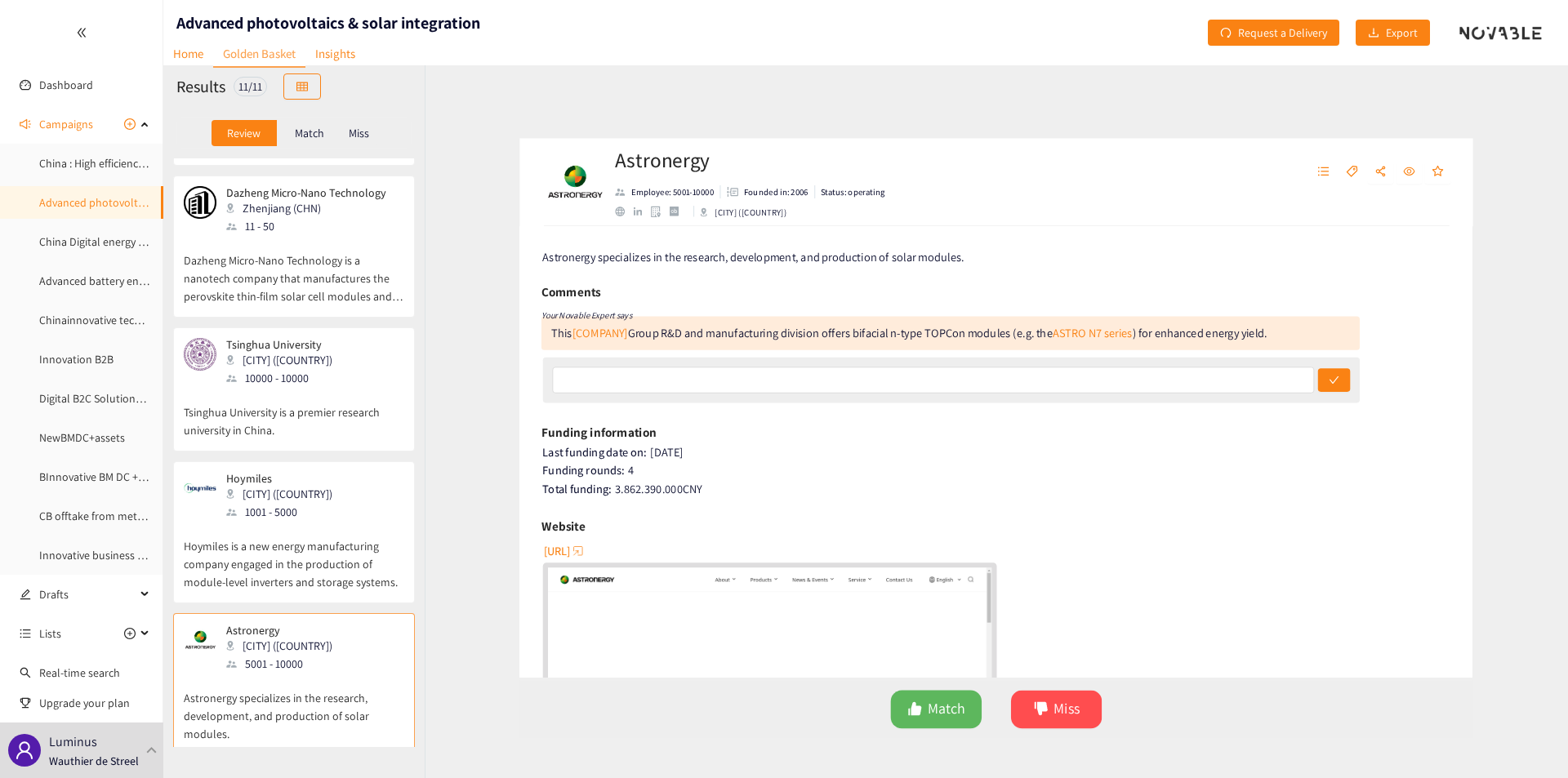 click on "This CHINT Group R&D and manufacturing division offers bifacial n-type TOPCon modules (e.g. the ASTRO N7 series) for enhanced energy yield." at bounding box center (899, 322) 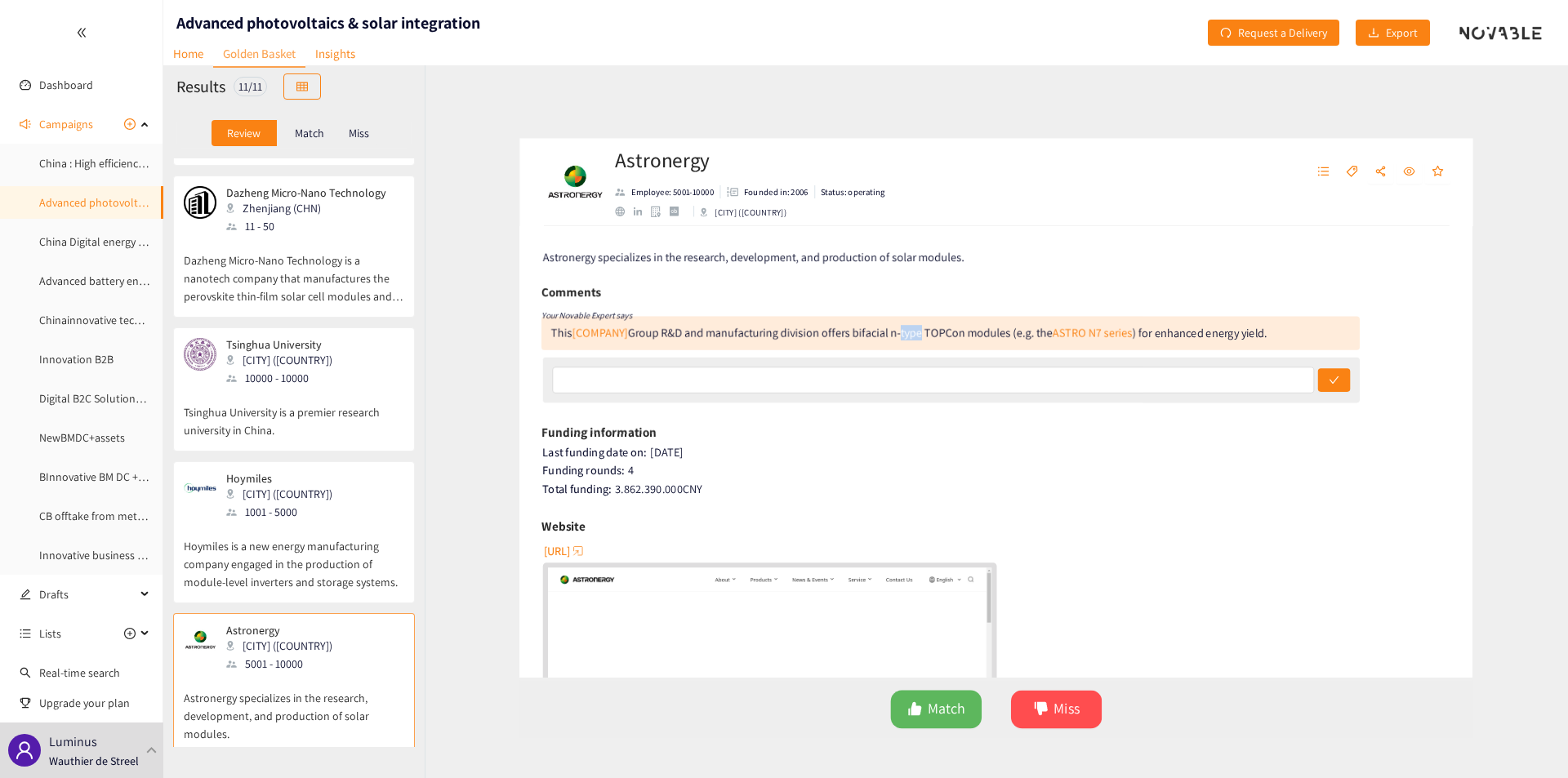 click on "This CHINT Group R&D and manufacturing division offers bifacial n-type TOPCon modules (e.g. the ASTRO N7 series) for enhanced energy yield." at bounding box center (899, 322) 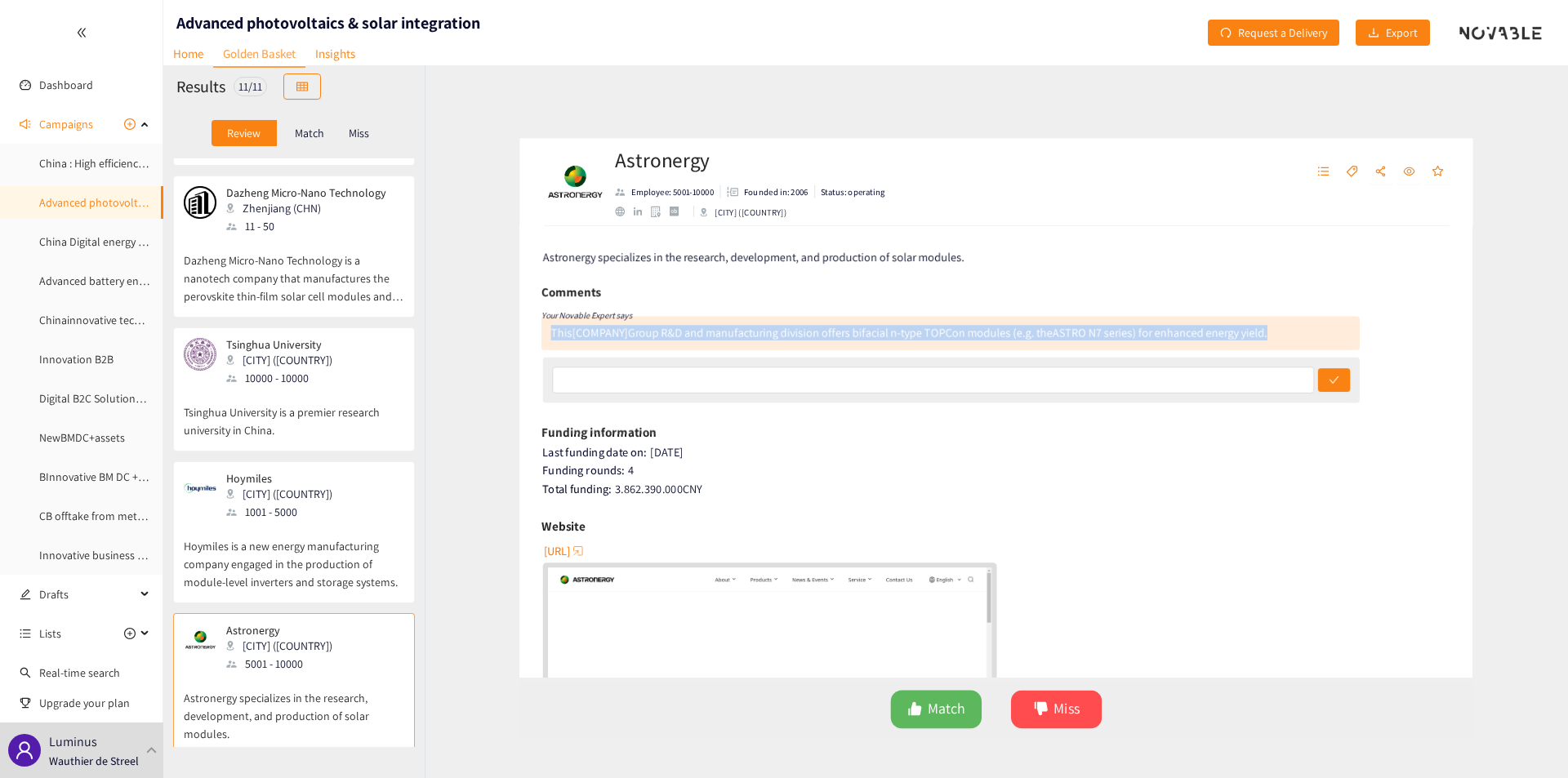 click on "This CHINT Group R&D and manufacturing division offers bifacial n-type TOPCon modules (e.g. the ASTRO N7 series) for enhanced energy yield." at bounding box center (899, 322) 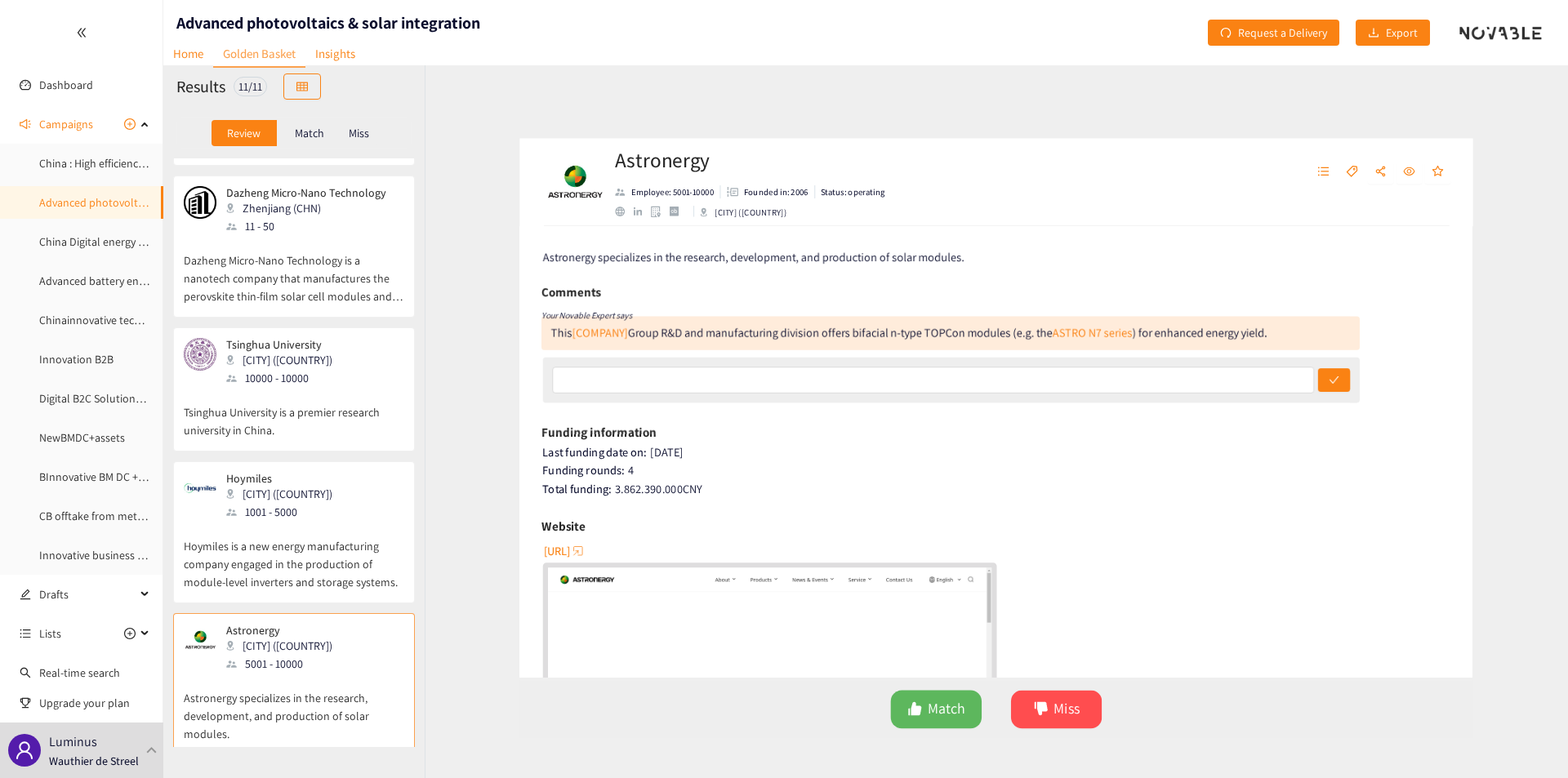 click on "This CHINT Group R&D and manufacturing division offers bifacial n-type TOPCon modules (e.g. the ASTRO N7 series) for enhanced energy yield." at bounding box center (899, 322) 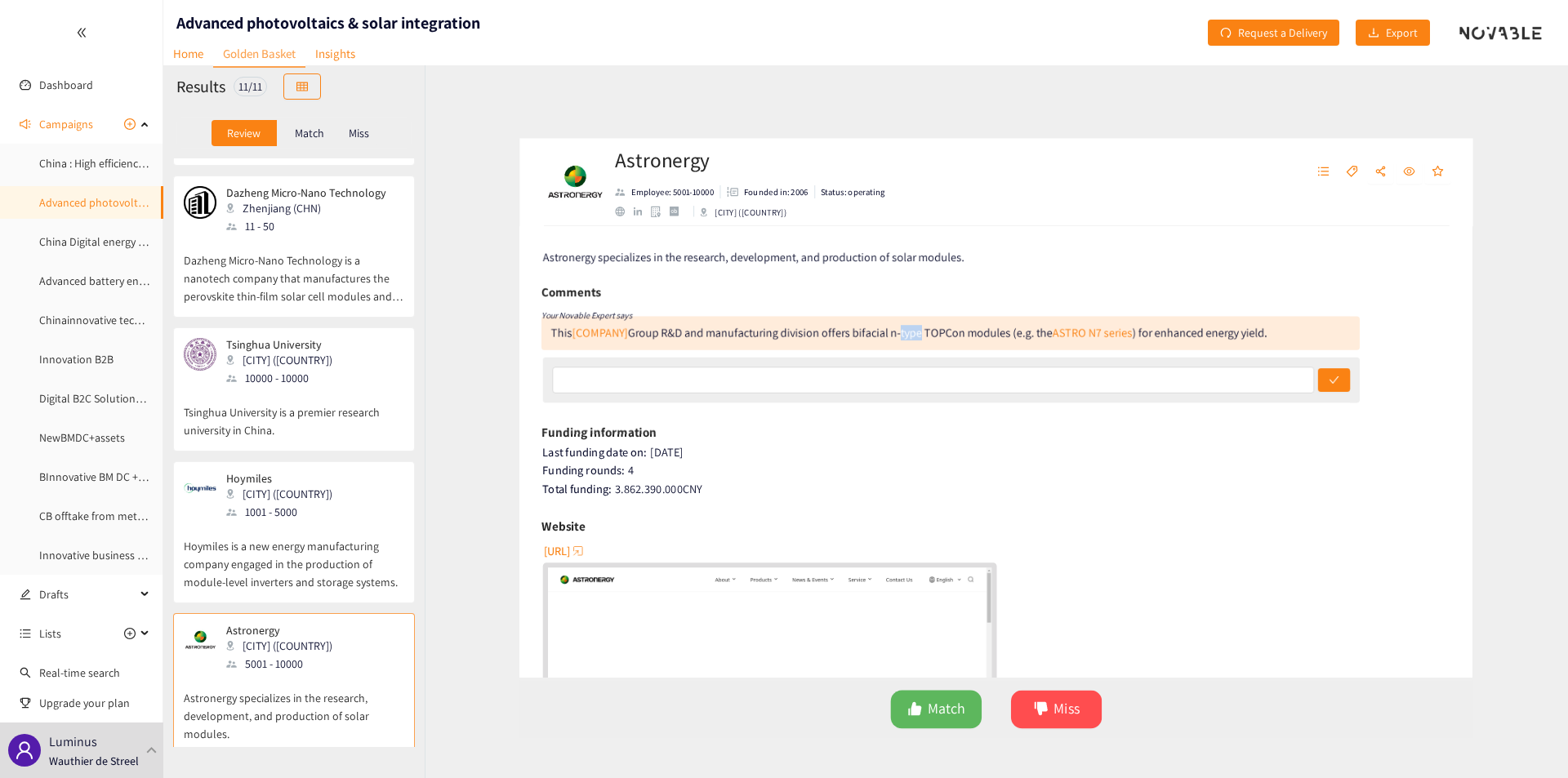 click on "This CHINT Group R&D and manufacturing division offers bifacial n-type TOPCon modules (e.g. the ASTRO N7 series) for enhanced energy yield." at bounding box center [899, 322] 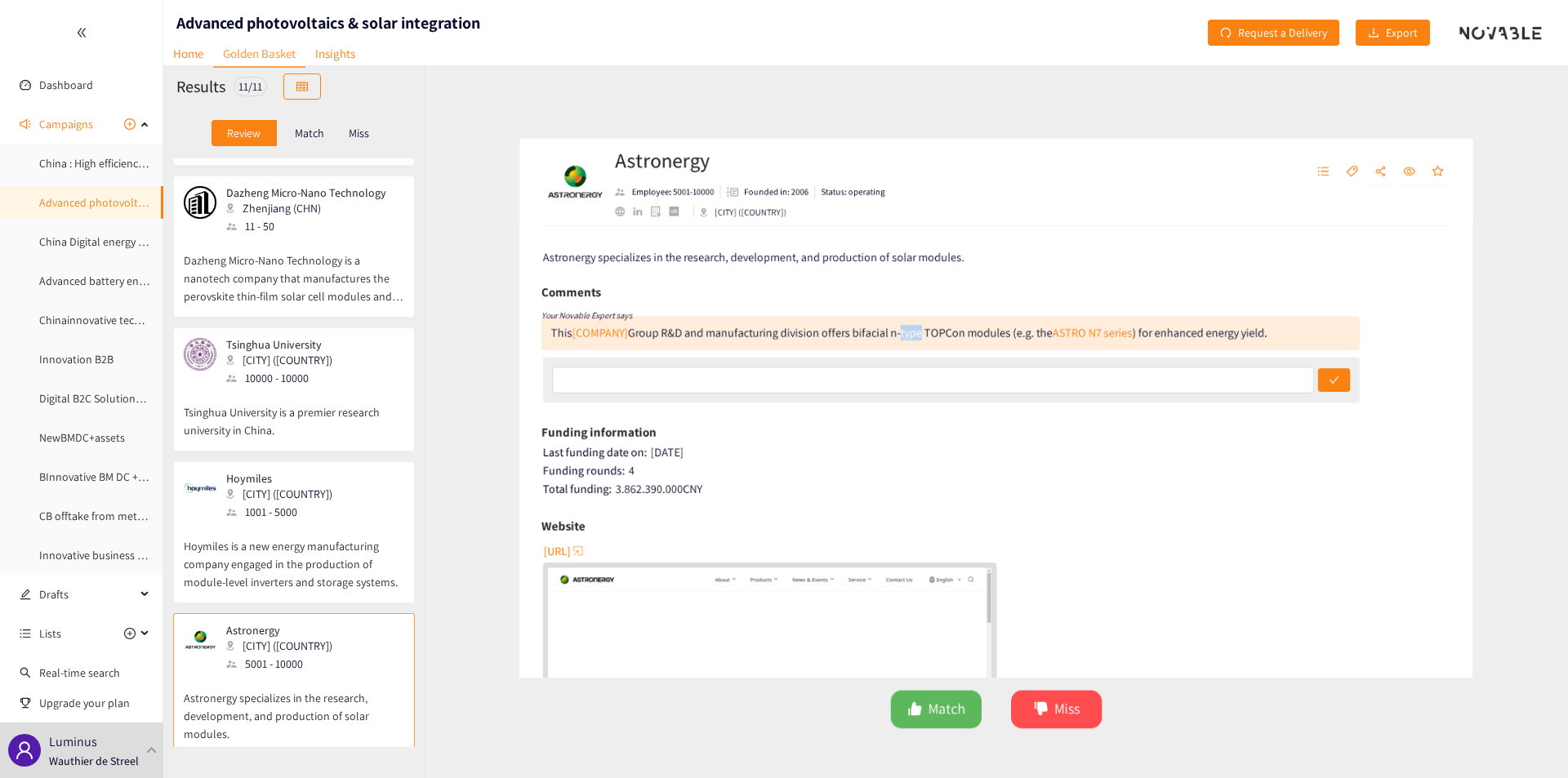 click on "This CHINT Group R&D and manufacturing division offers bifacial n-type TOPCon modules (e.g. the ASTRO N7 series) for enhanced energy yield." at bounding box center [899, 322] 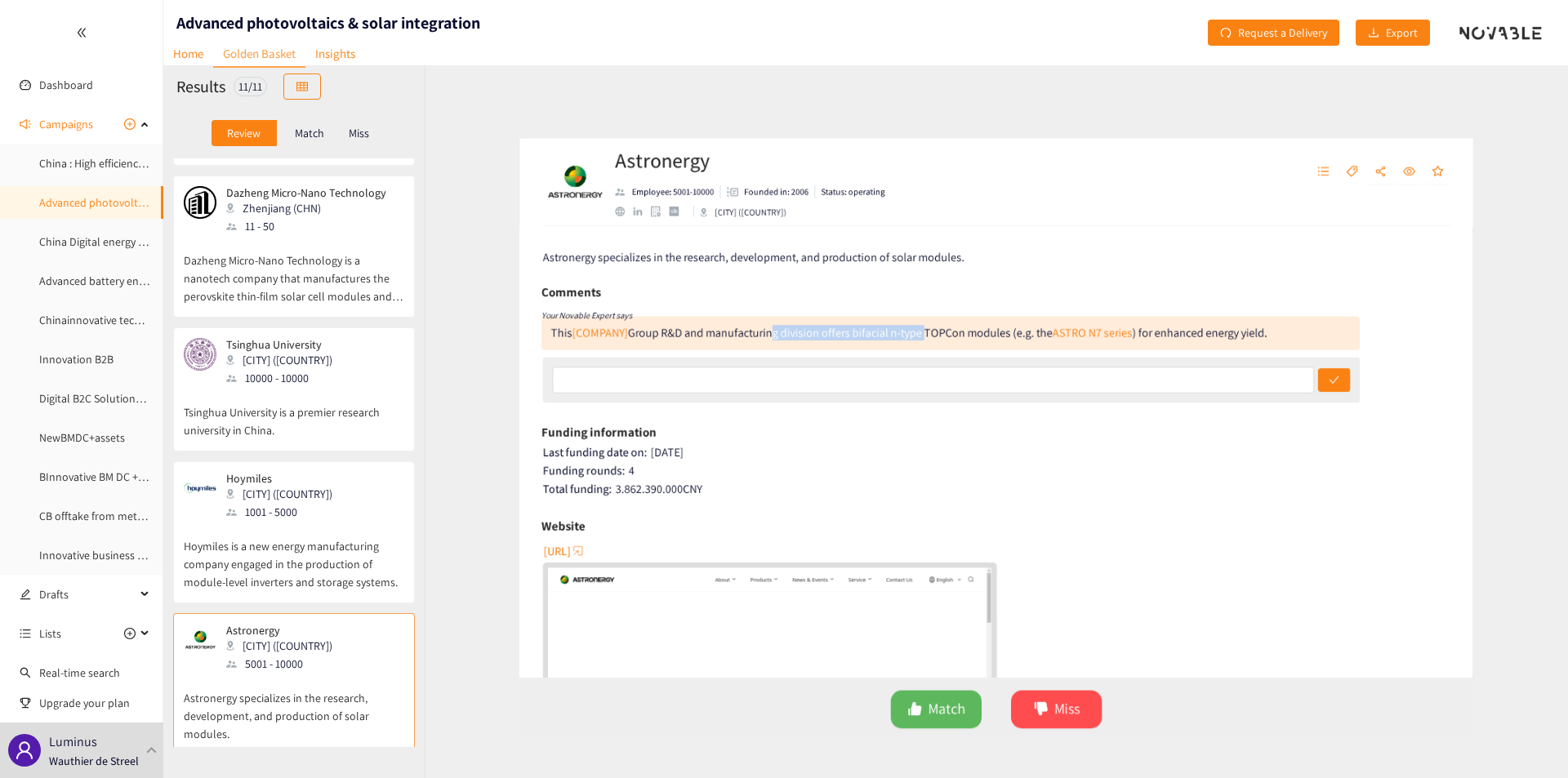 drag, startPoint x: 719, startPoint y: 318, endPoint x: 890, endPoint y: 311, distance: 171.1432 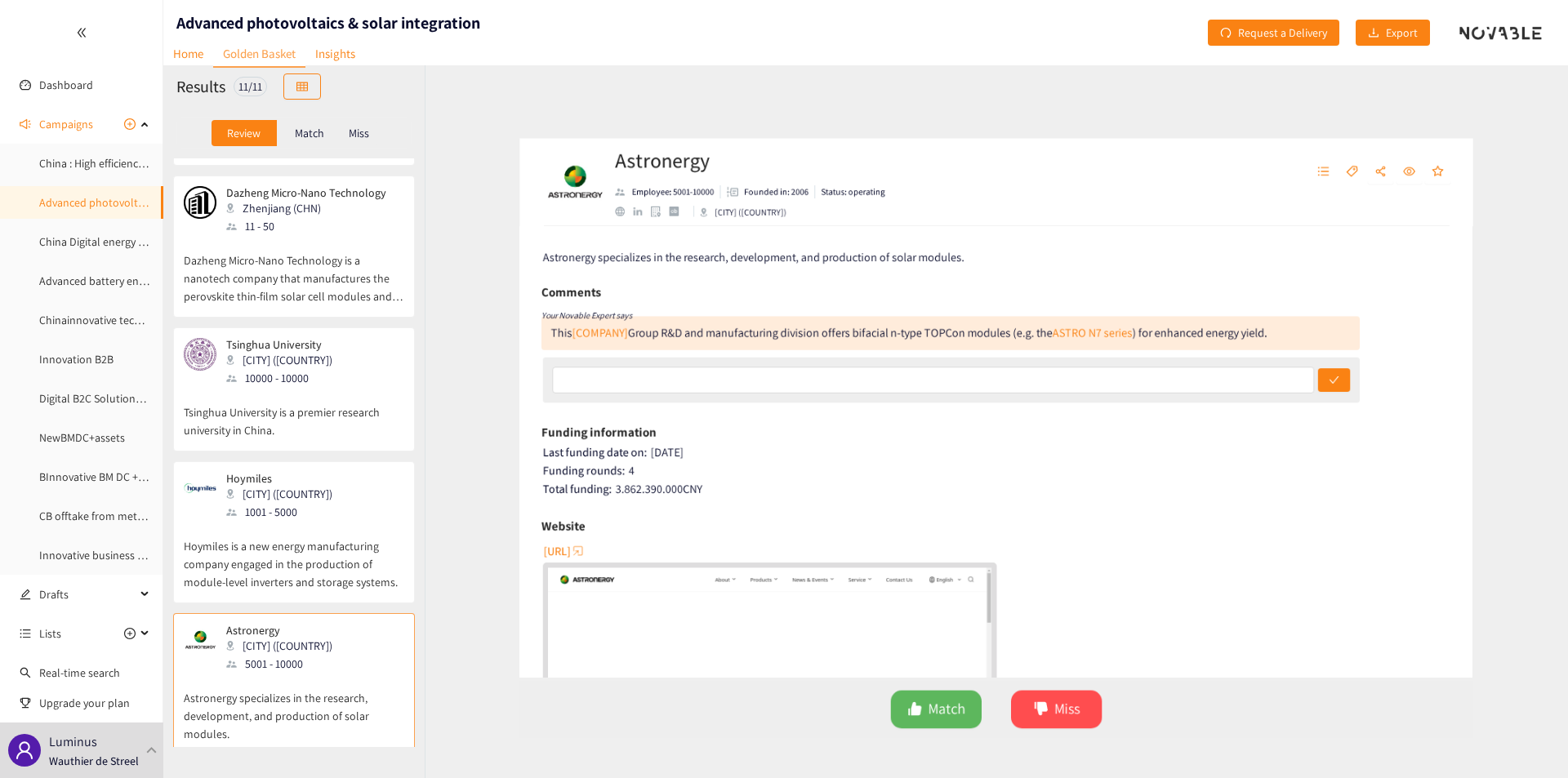 click on "This CHINT Group R&D and manufacturing division offers bifacial n-type TOPCon modules (e.g. the ASTRO N7 series) for enhanced energy yield." at bounding box center (899, 322) 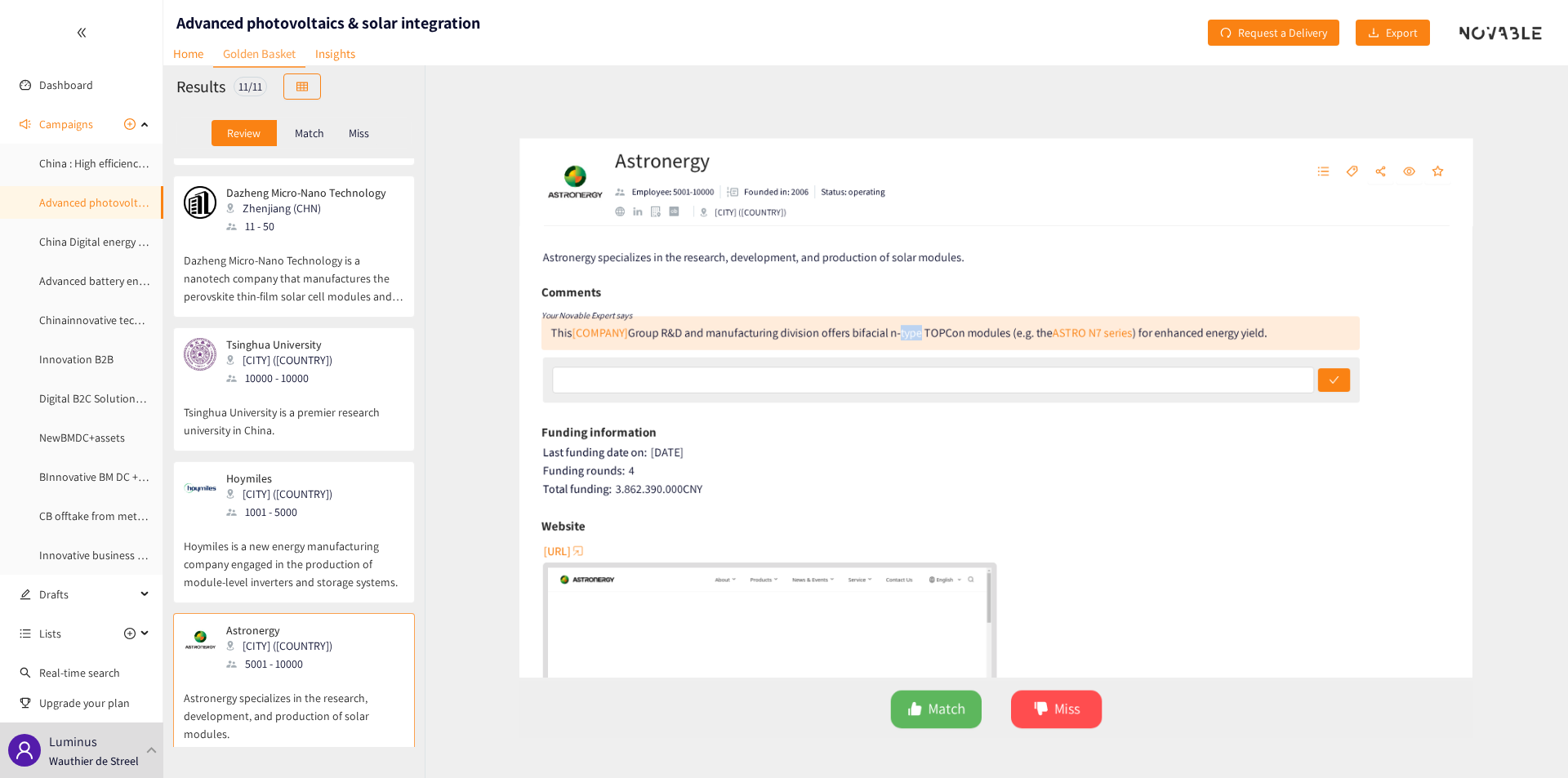 click on "This CHINT Group R&D and manufacturing division offers bifacial n-type TOPCon modules (e.g. the ASTRO N7 series) for enhanced energy yield." at bounding box center [899, 322] 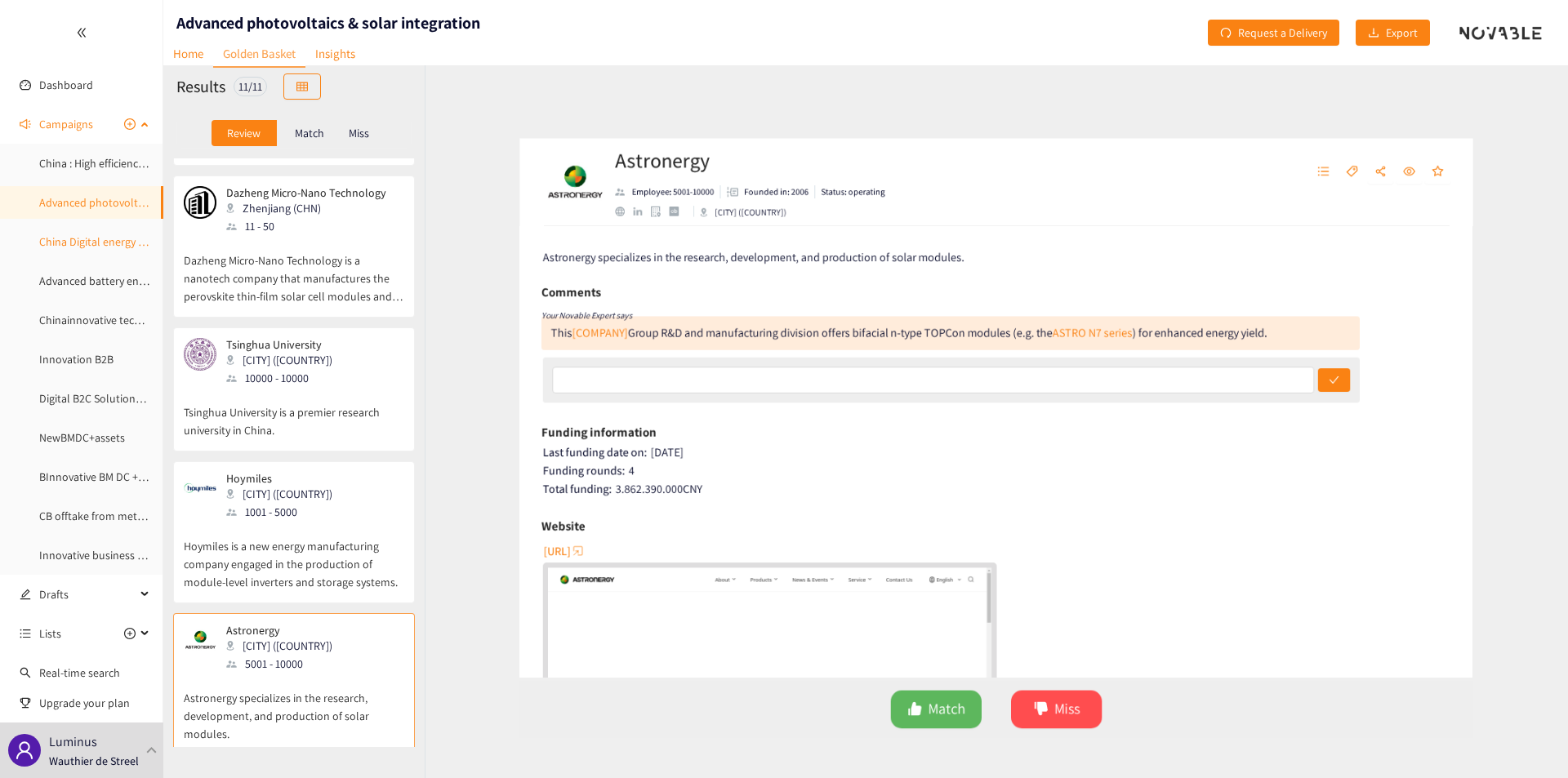 click on "China Digital energy management & grid services" at bounding box center [156, 242] 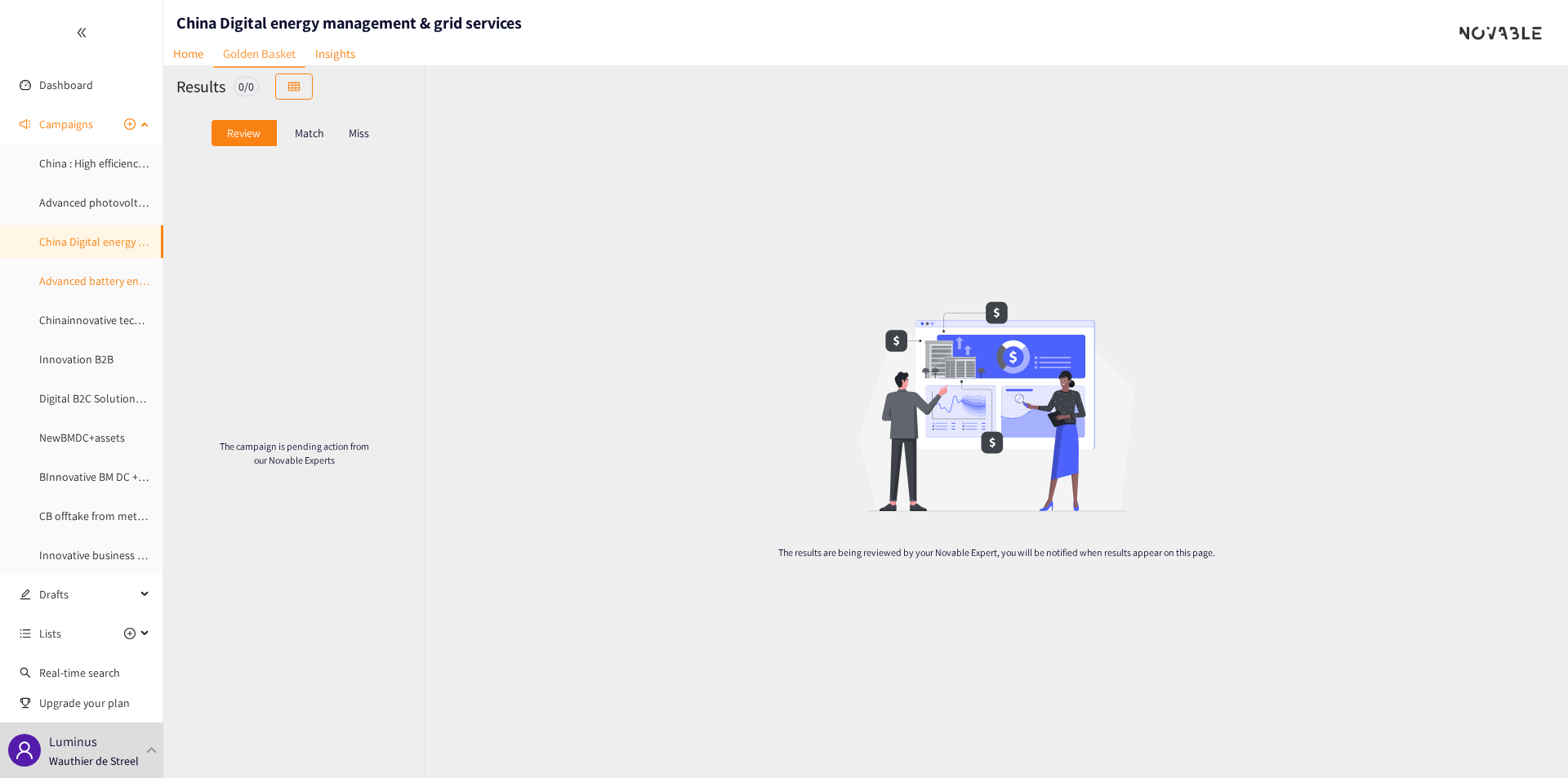 click on "Advanced battery energy storage" at bounding box center [118, 281] 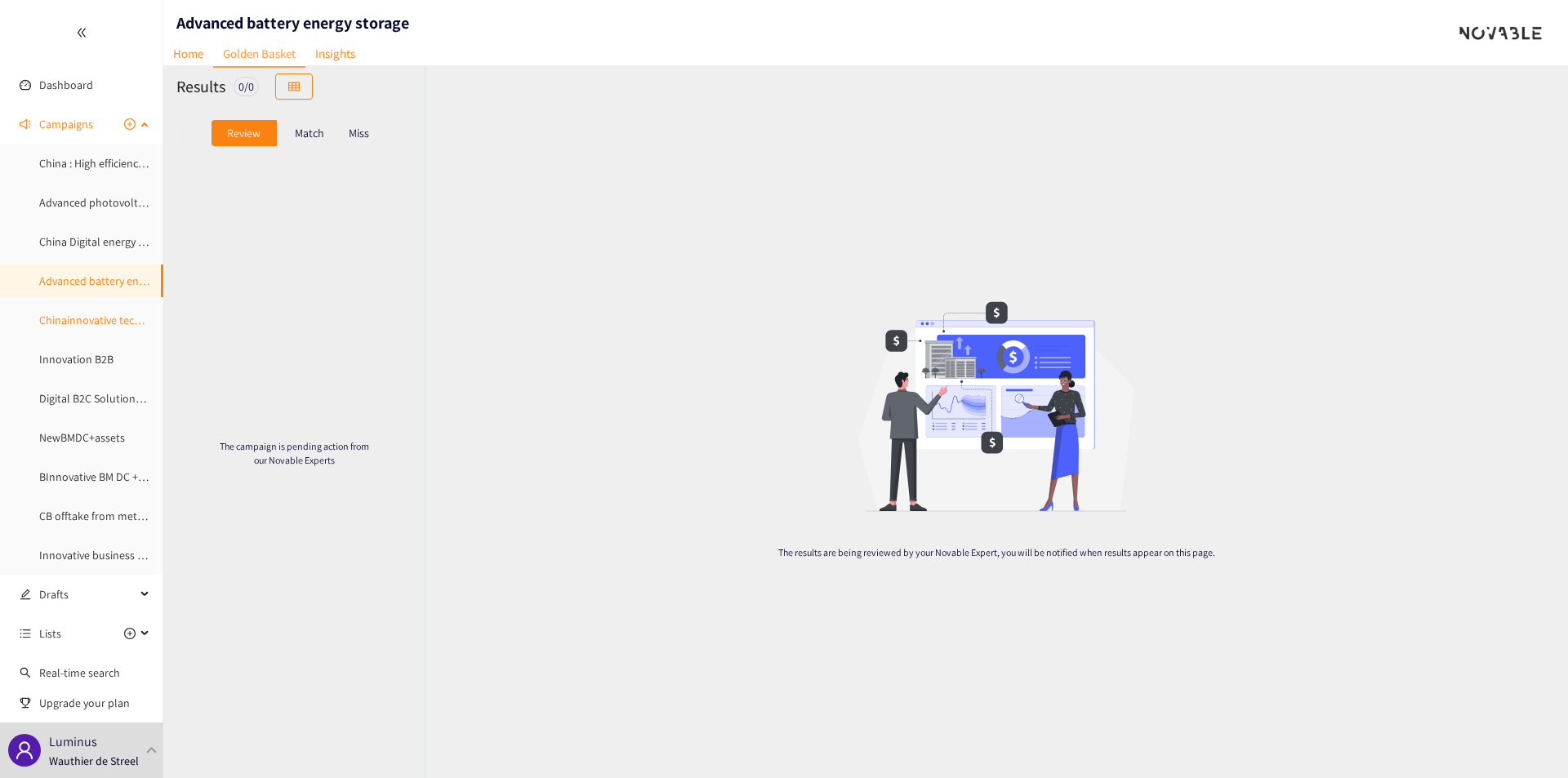 click on "Chinainnovative technologies" at bounding box center (110, 320) 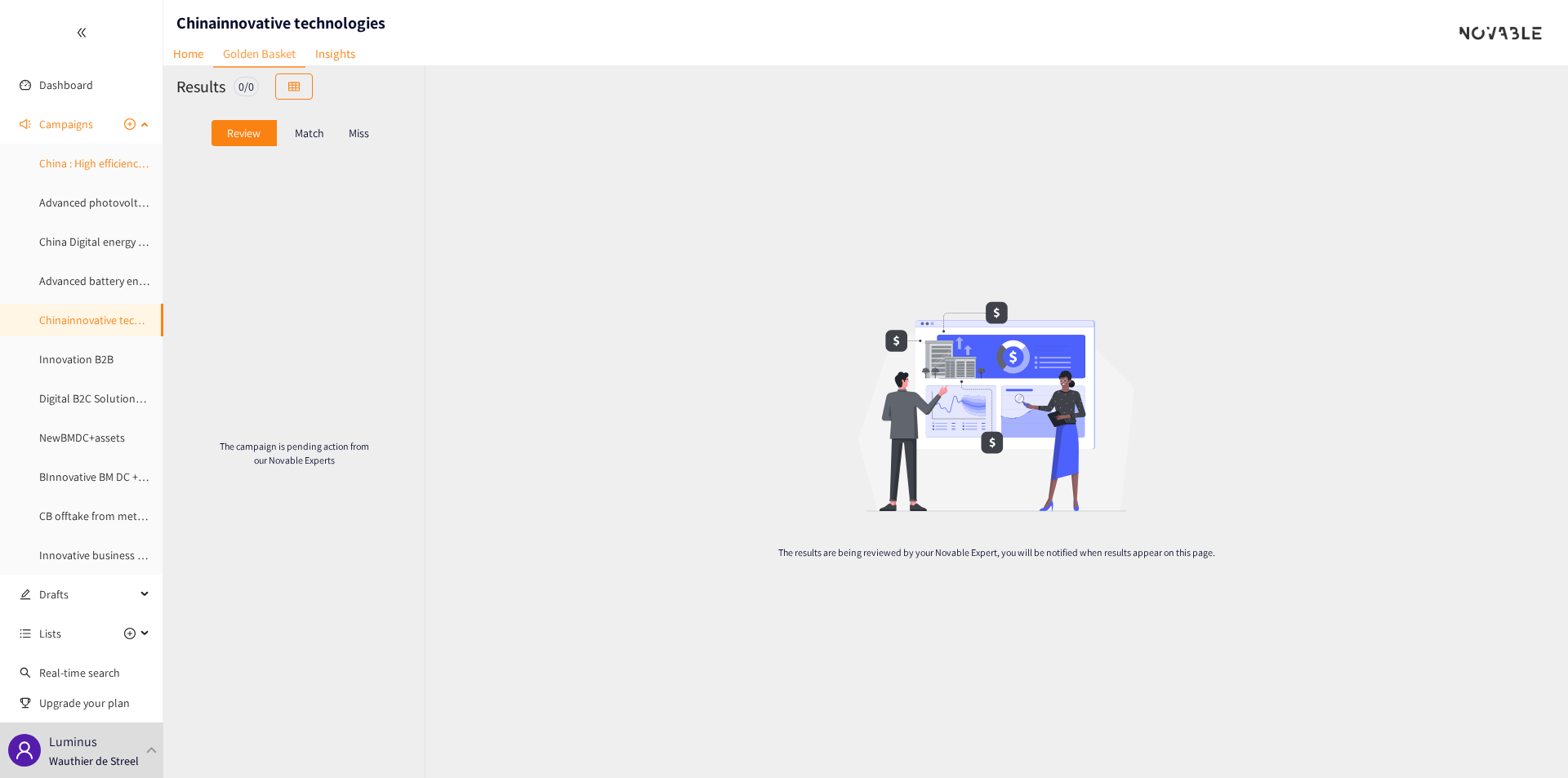 click on "China : High efficiency heat pump systems" at bounding box center [140, 163] 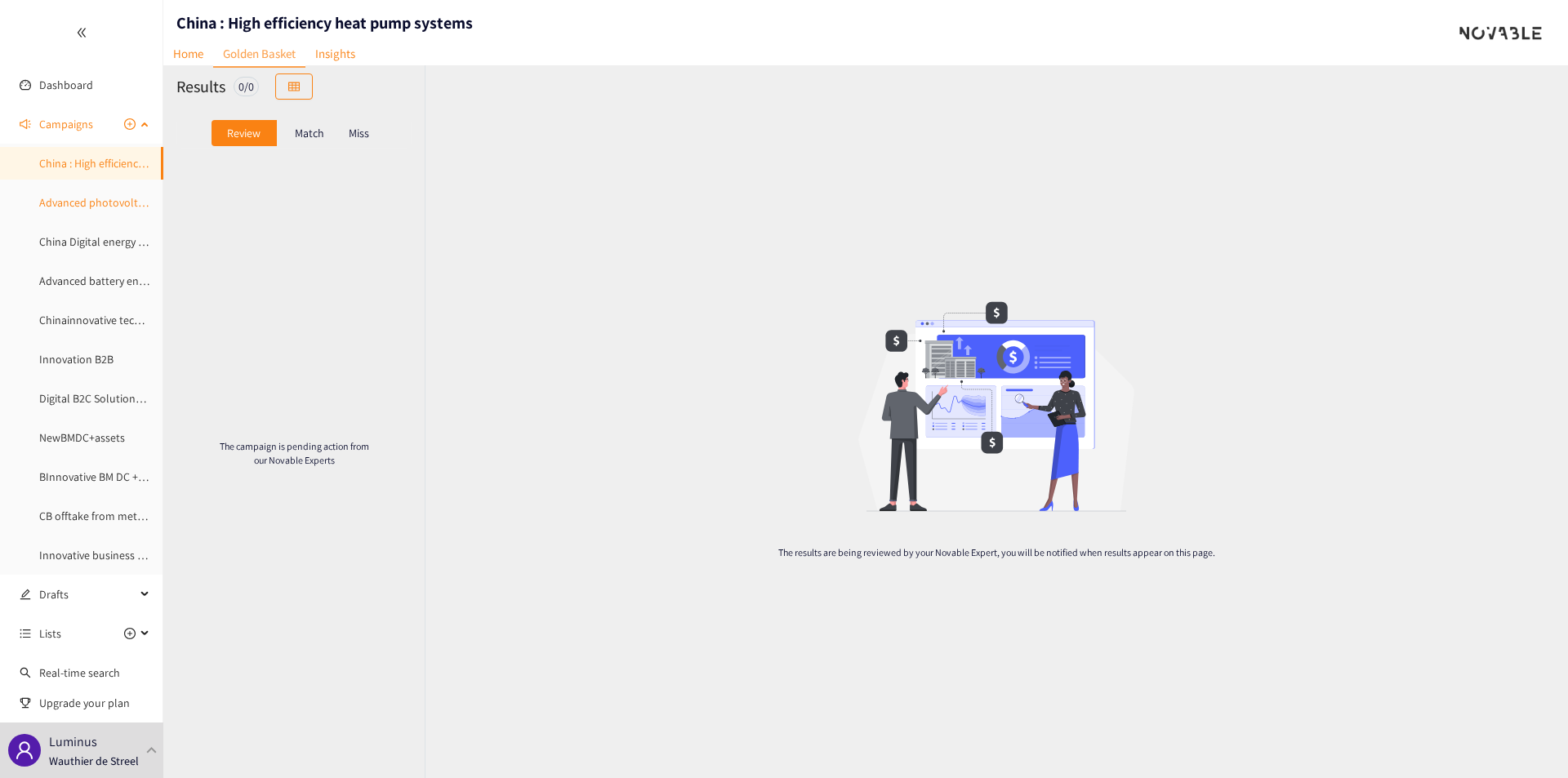 click on "Advanced photovoltaics & solar integration" at bounding box center [144, 202] 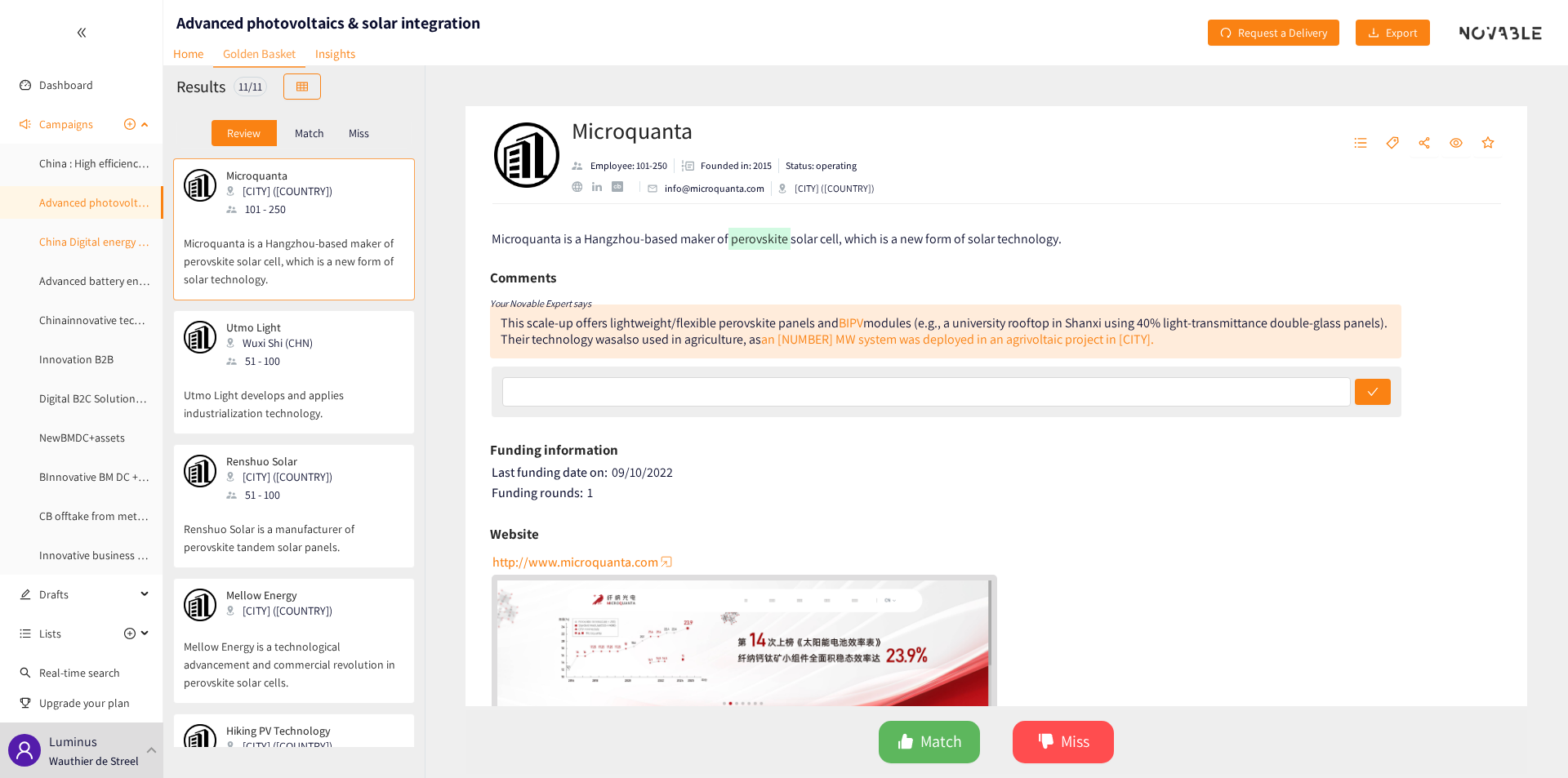 click on "China Digital energy management & grid services" at bounding box center (156, 242) 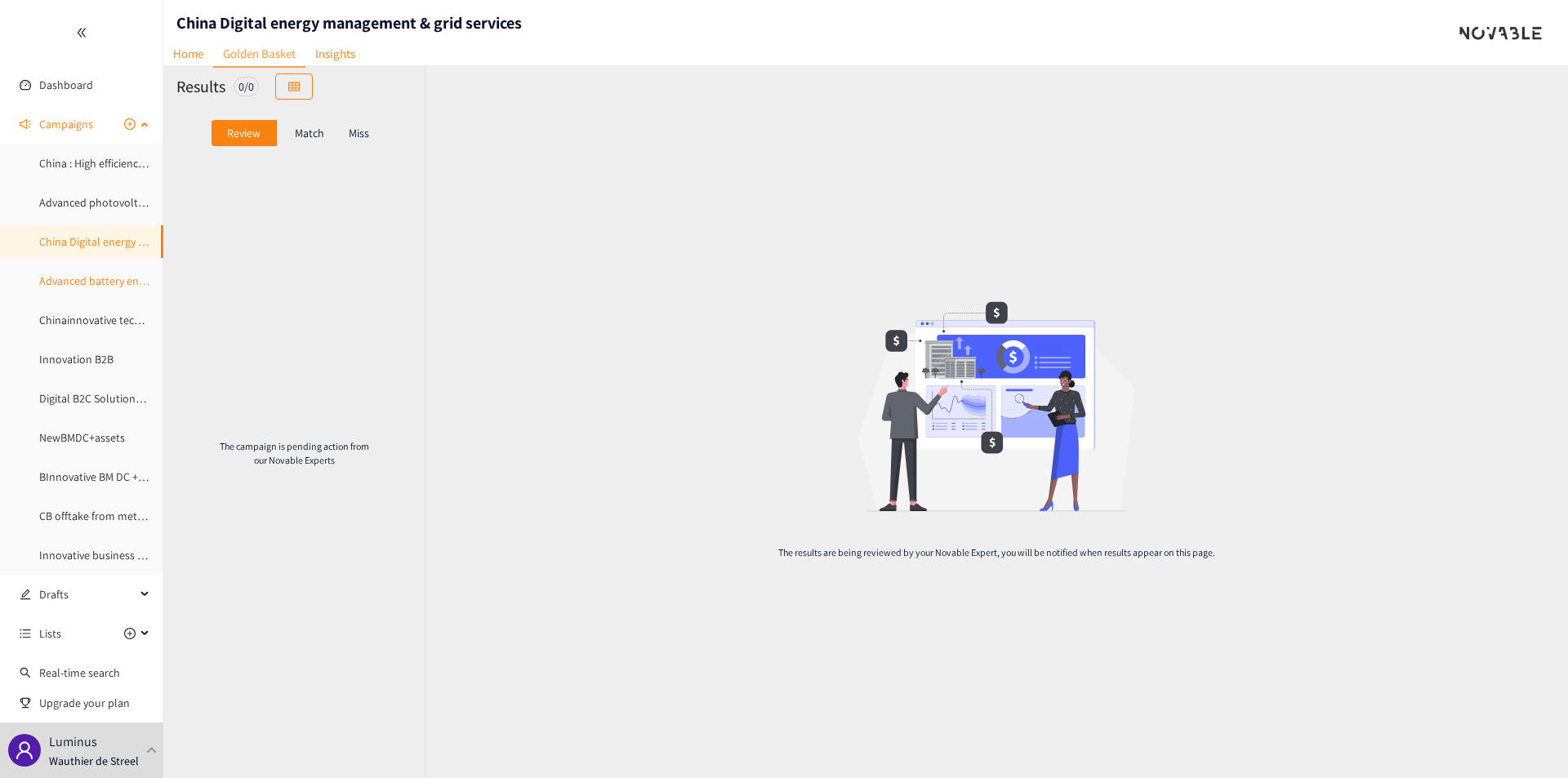 click on "Advanced battery energy storage" at bounding box center (118, 281) 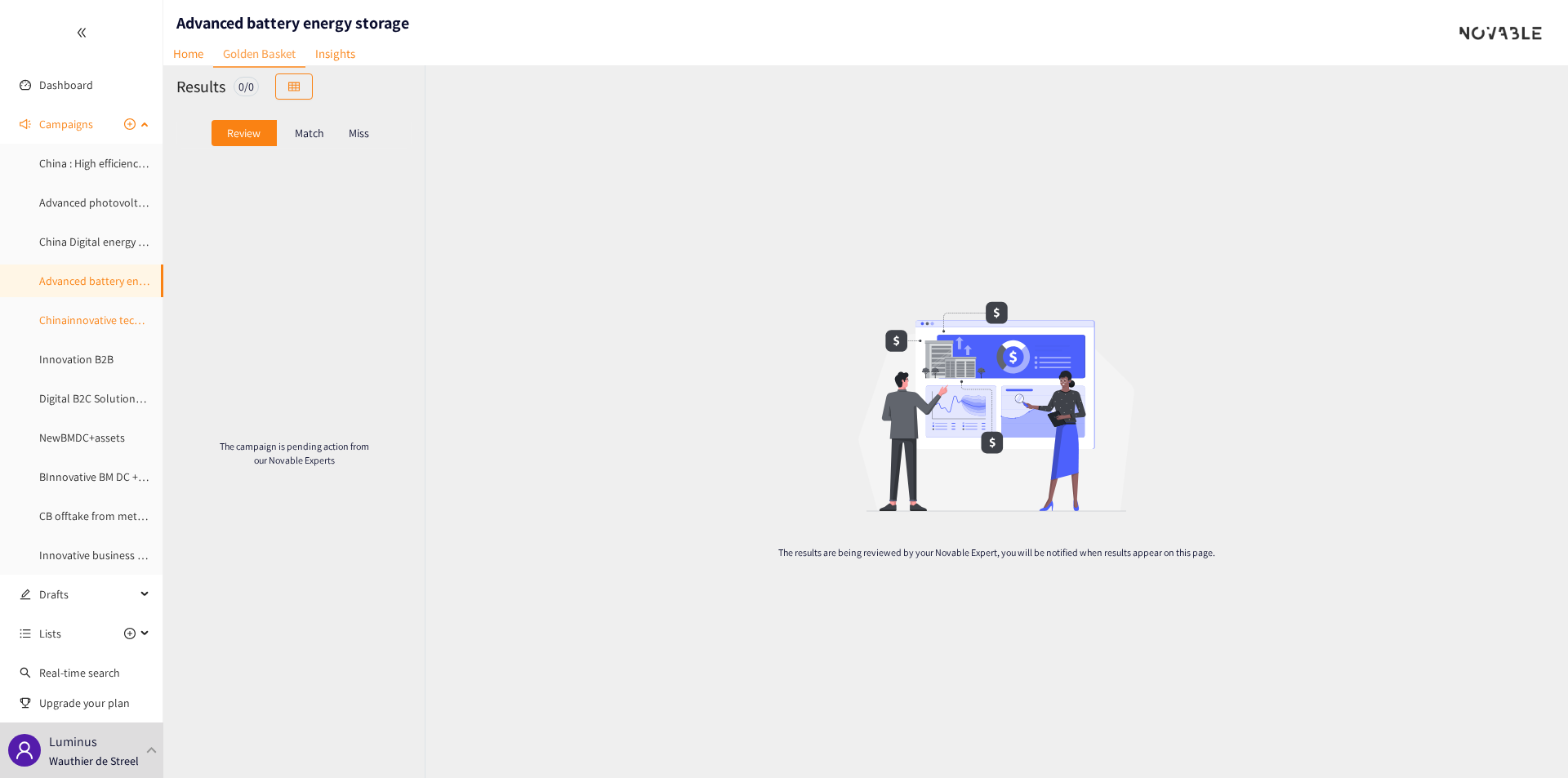 click on "Chinainnovative technologies" at bounding box center [110, 320] 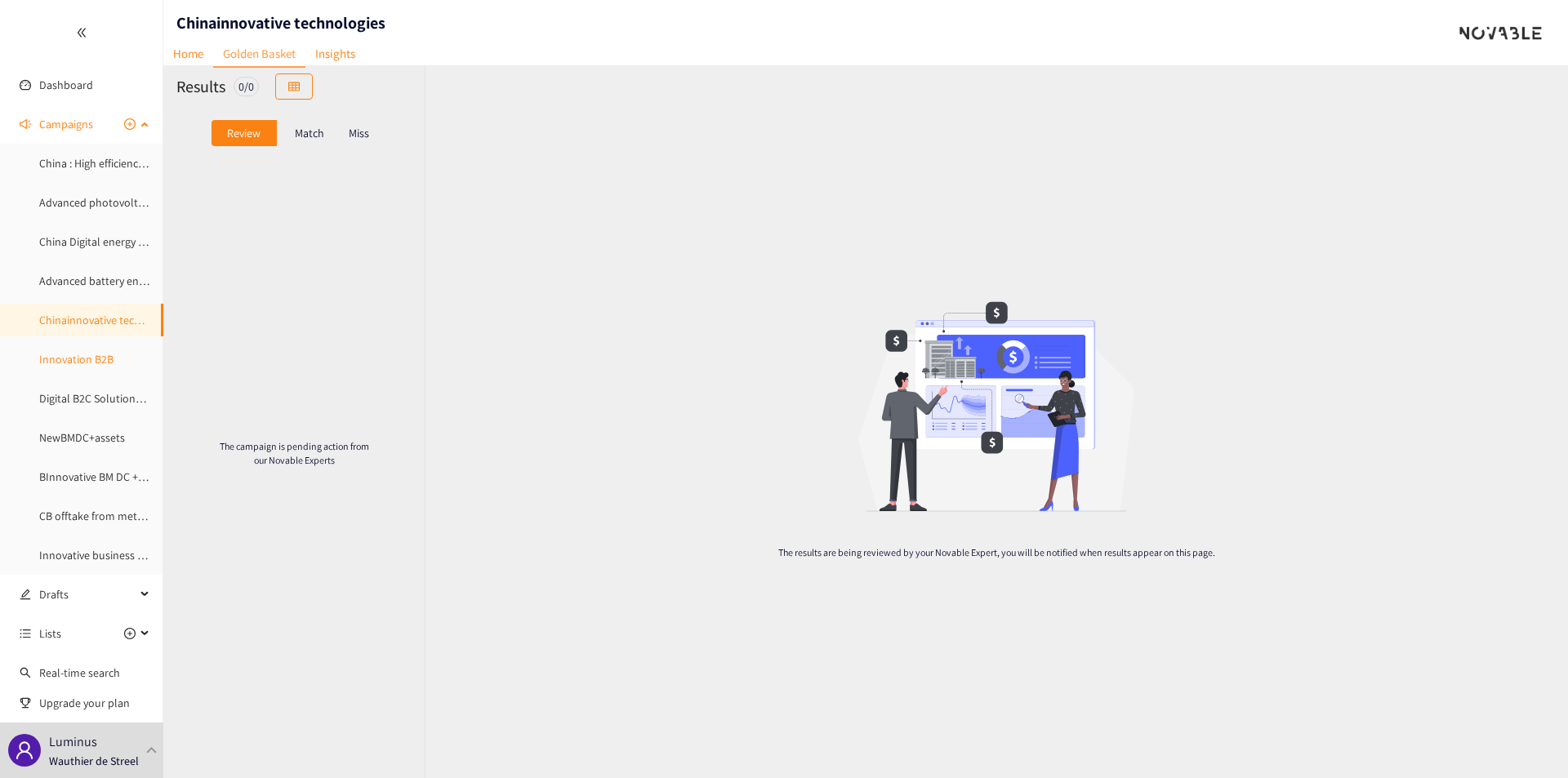 click on "Innovation B2B" at bounding box center (76, 359) 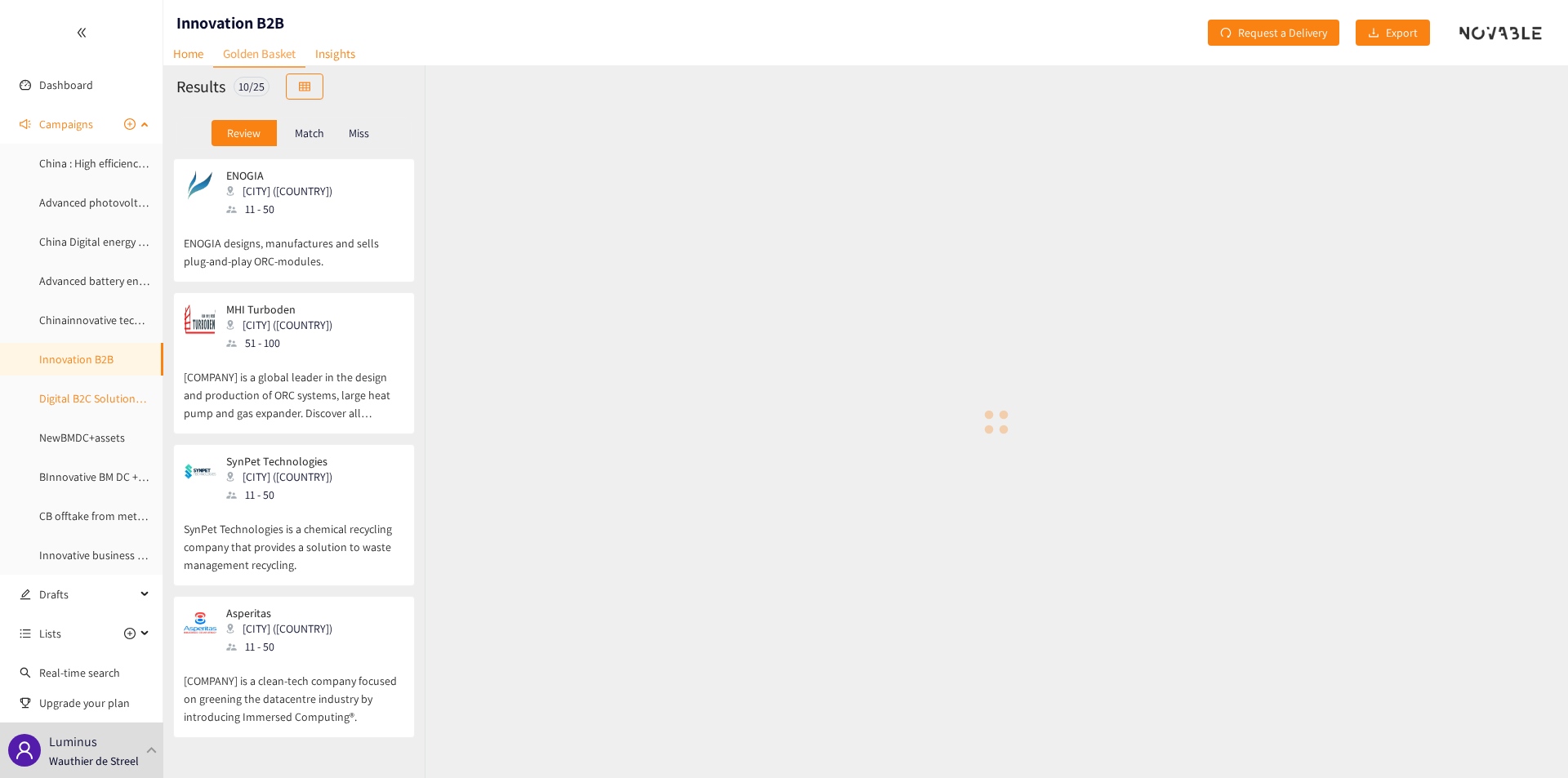 click on "Digital B2C Solutions Energy Utilities" at bounding box center [127, 398] 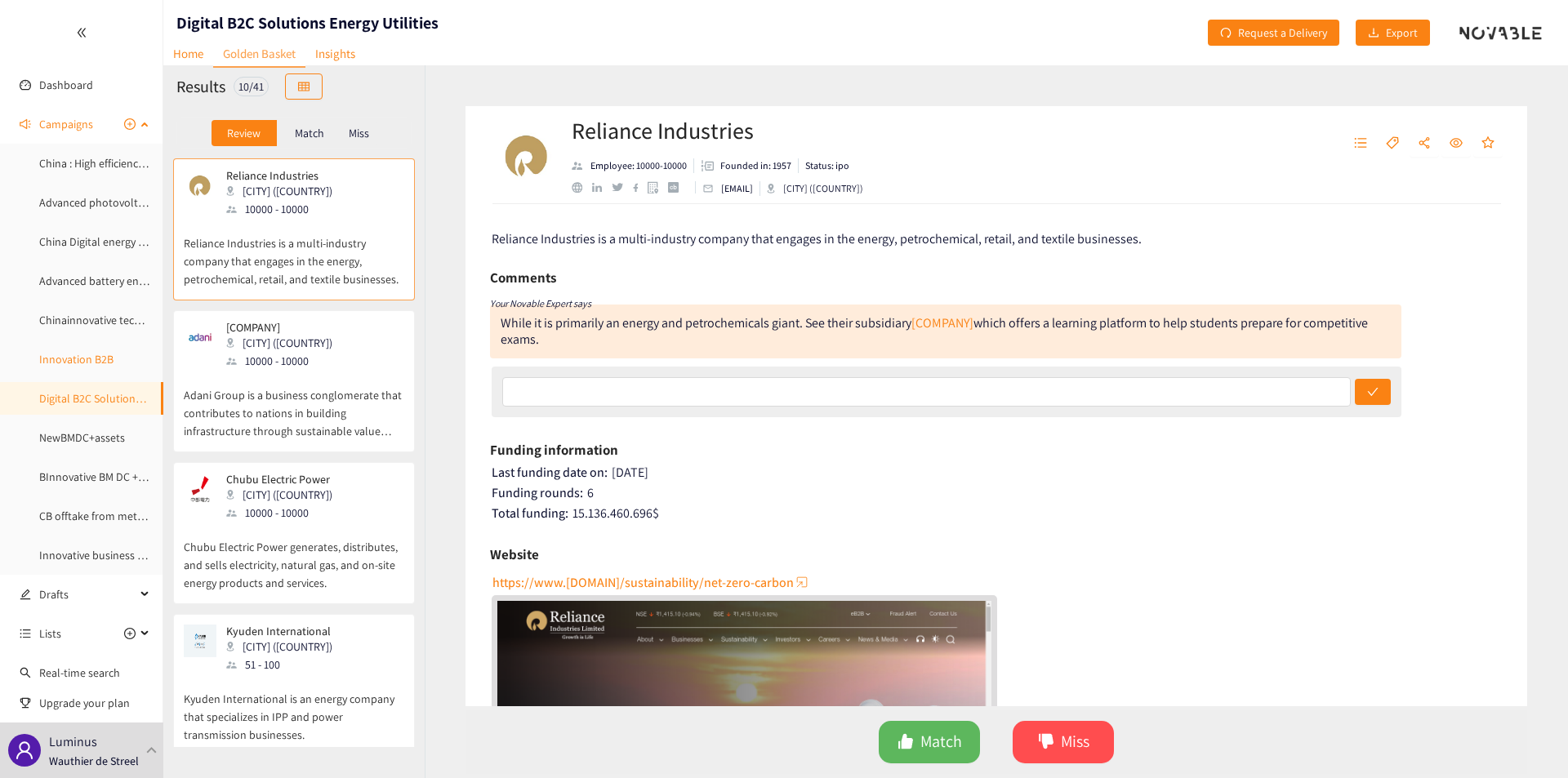 click on "Innovation B2B" at bounding box center (76, 359) 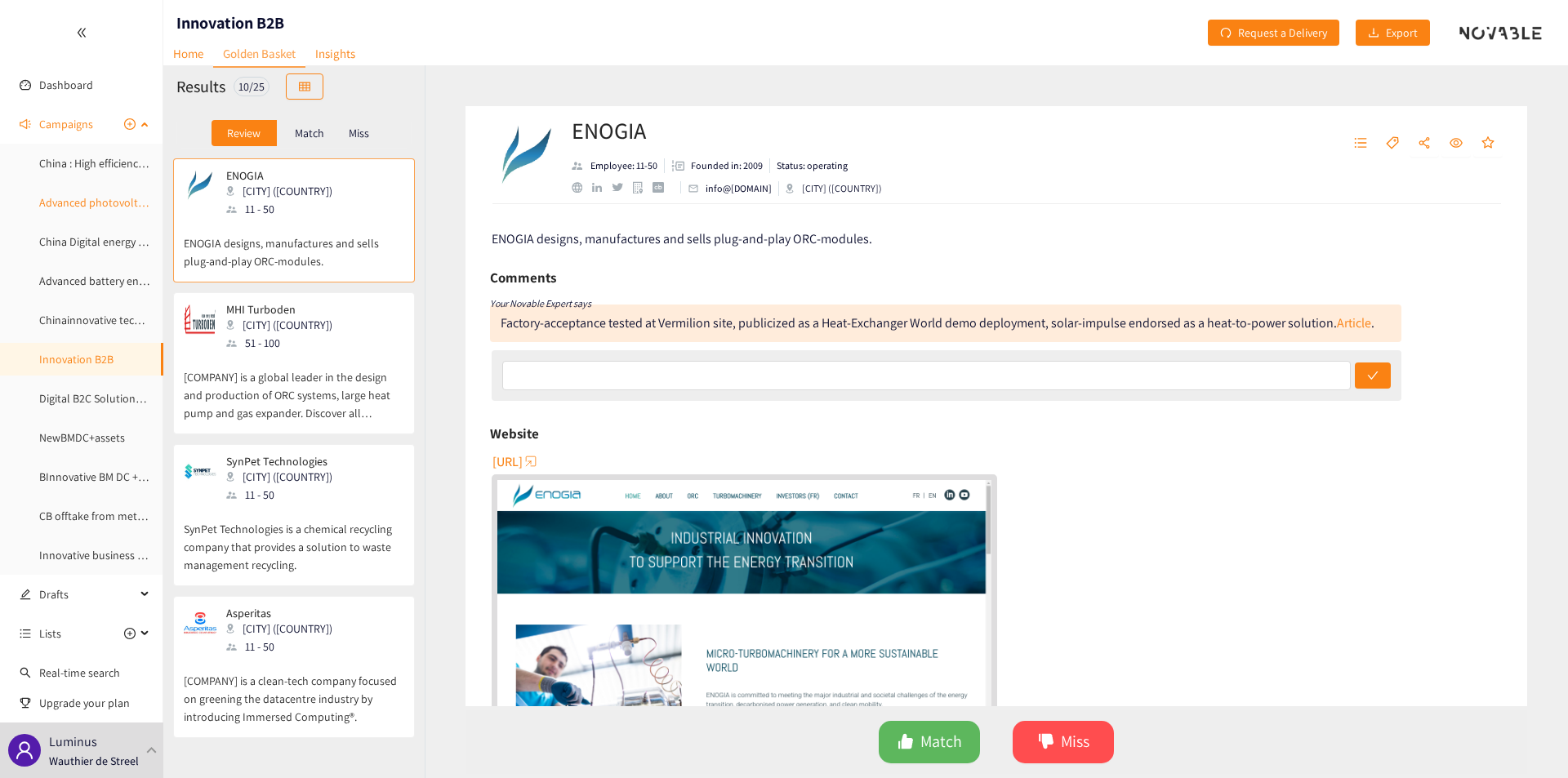 click on "Advanced photovoltaics & solar integration" at bounding box center [144, 202] 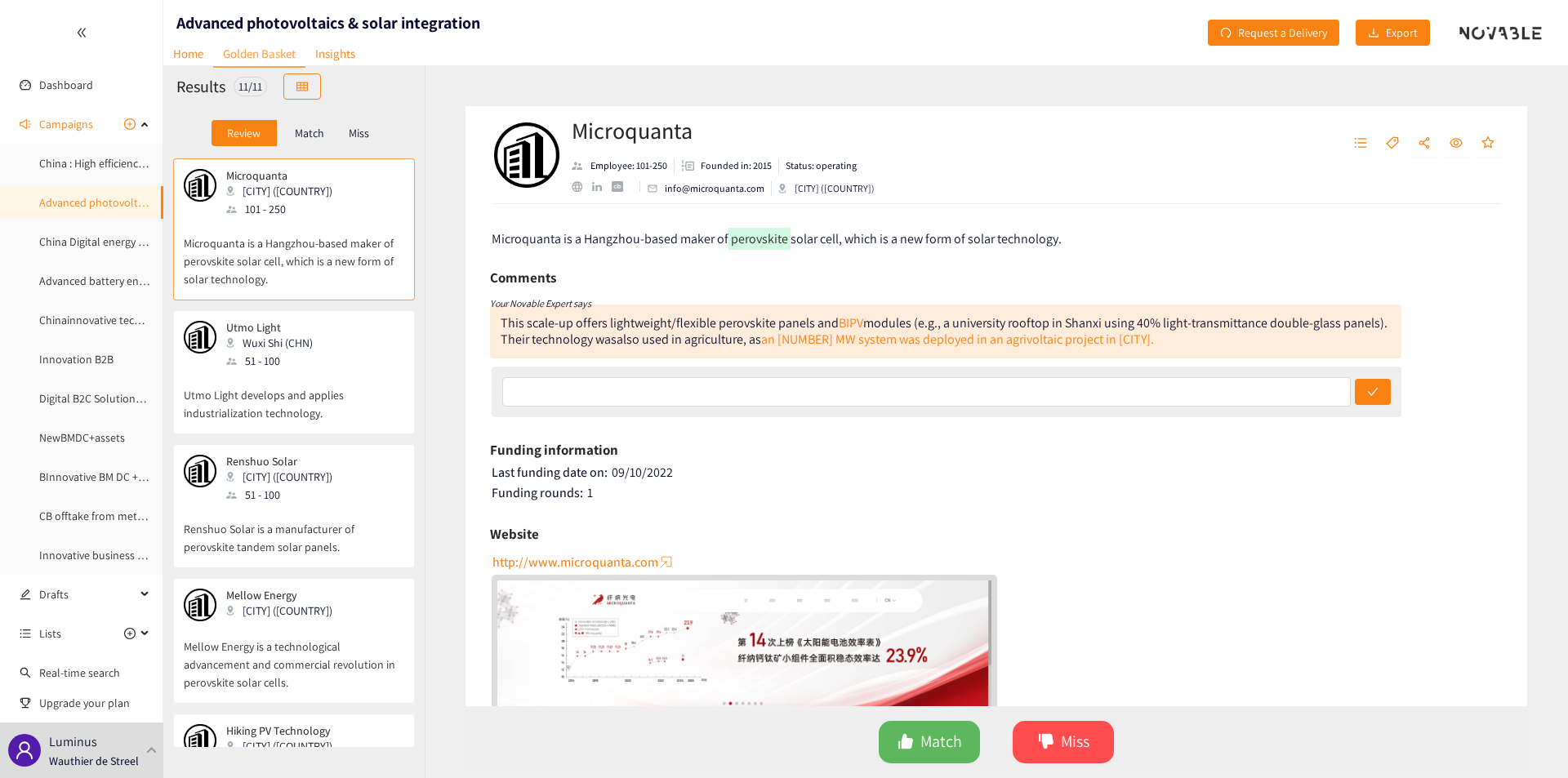 scroll, scrollTop: 127, scrollLeft: 0, axis: vertical 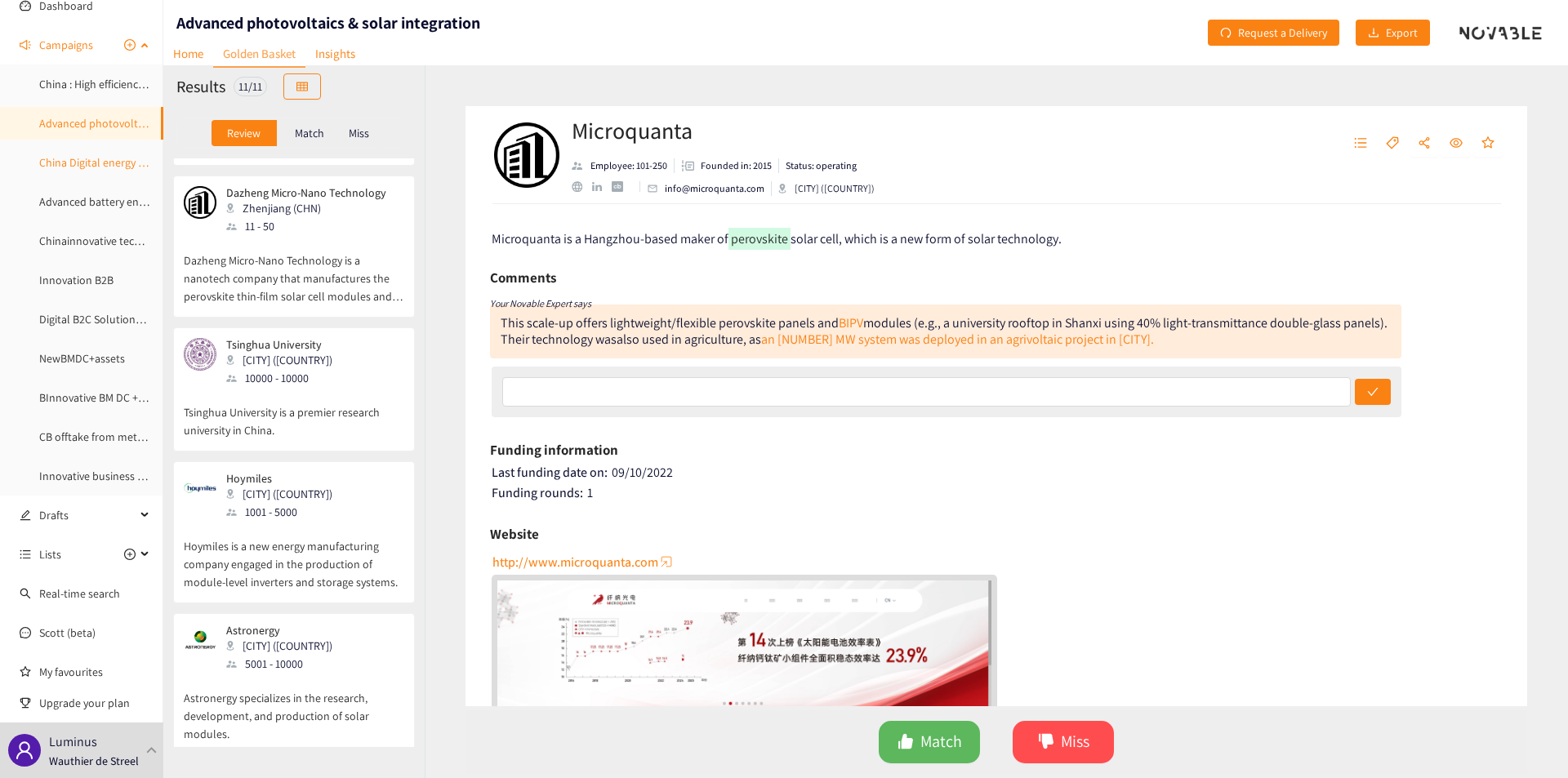 click on "China Digital energy management & grid services" at bounding box center [156, 162] 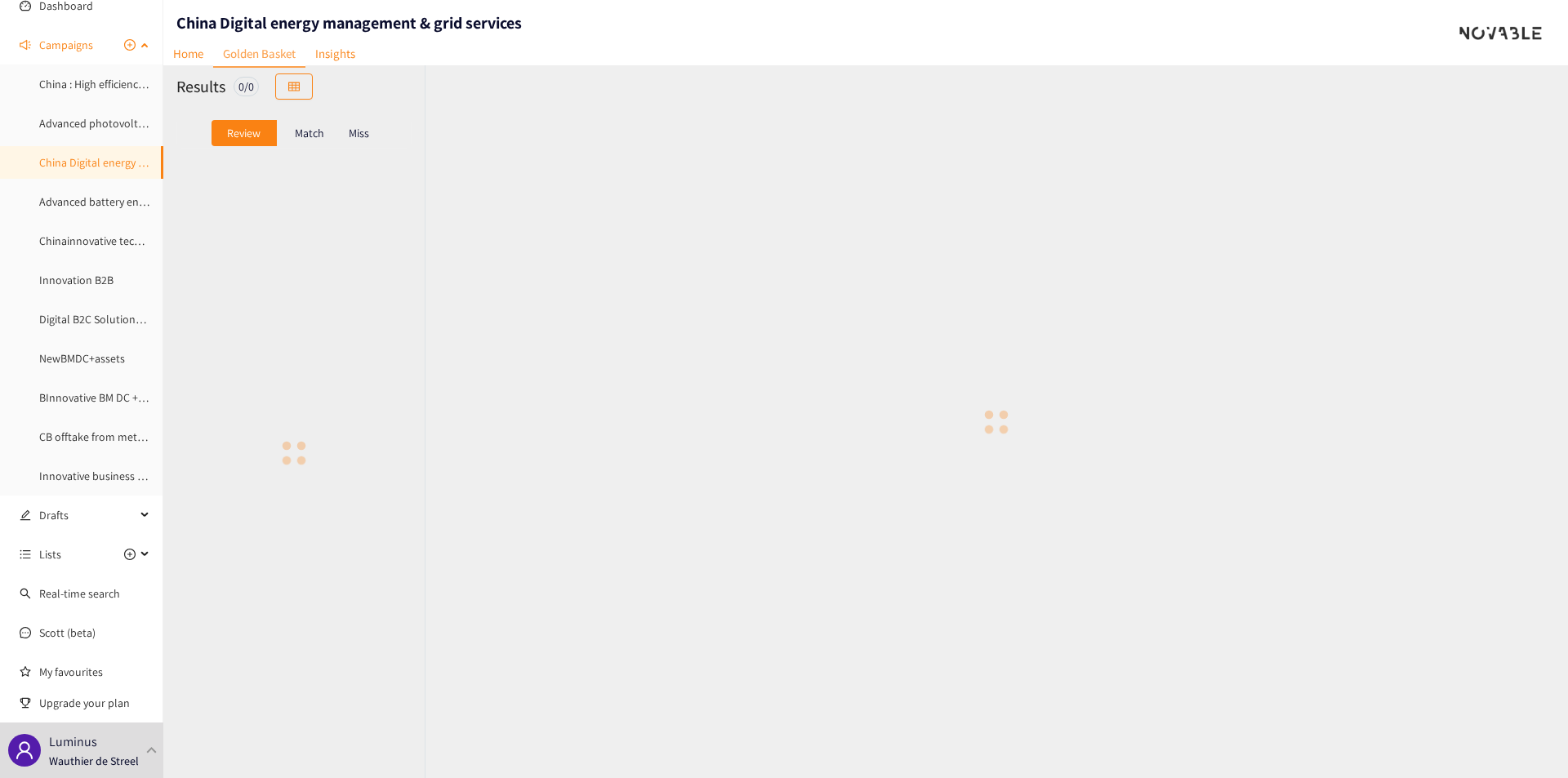 scroll, scrollTop: 0, scrollLeft: 0, axis: both 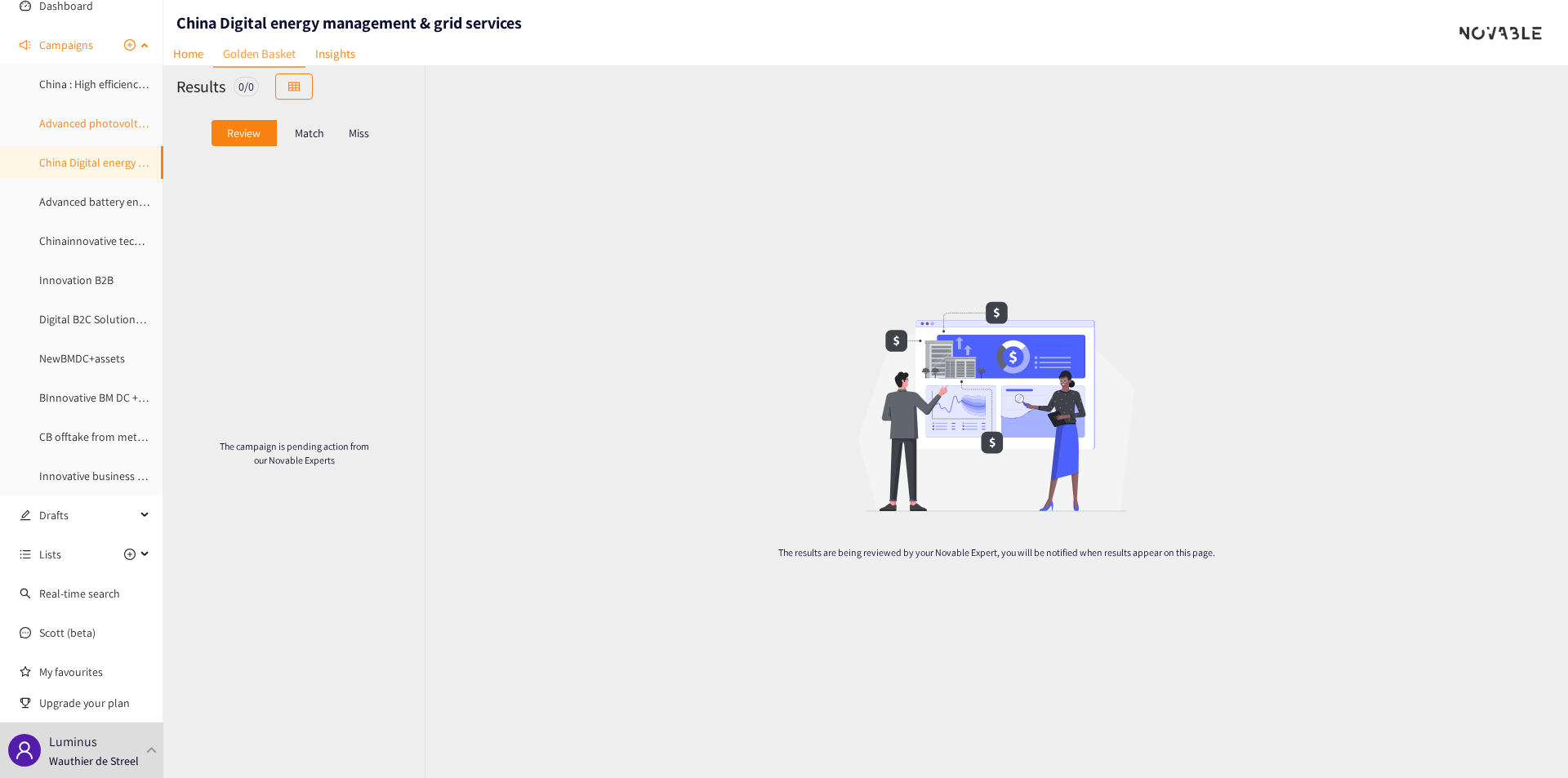 click on "Advanced photovoltaics & solar integration" at bounding box center [144, 123] 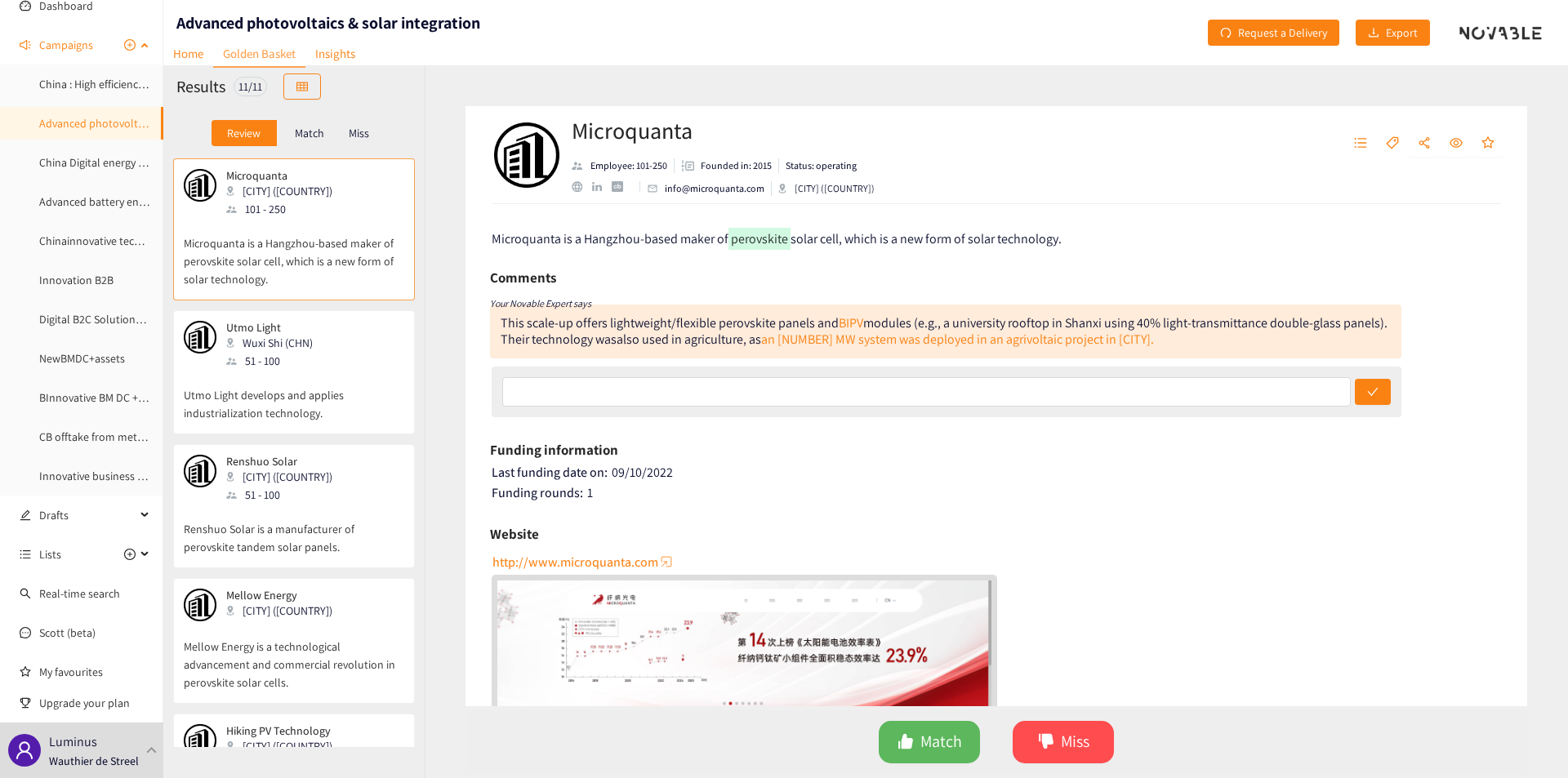 click on "Campaigns" at bounding box center (87, 45) 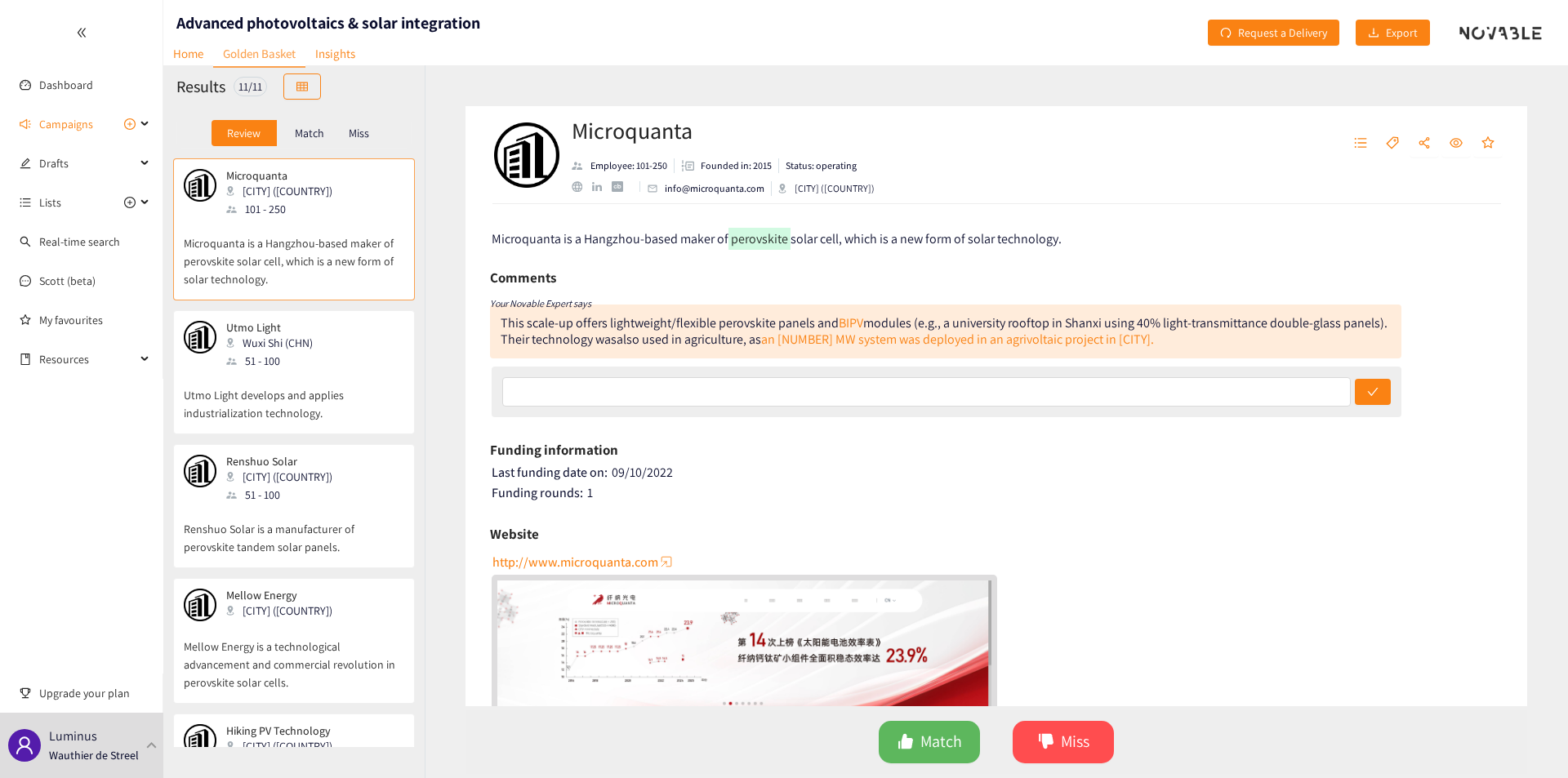 scroll, scrollTop: 0, scrollLeft: 0, axis: both 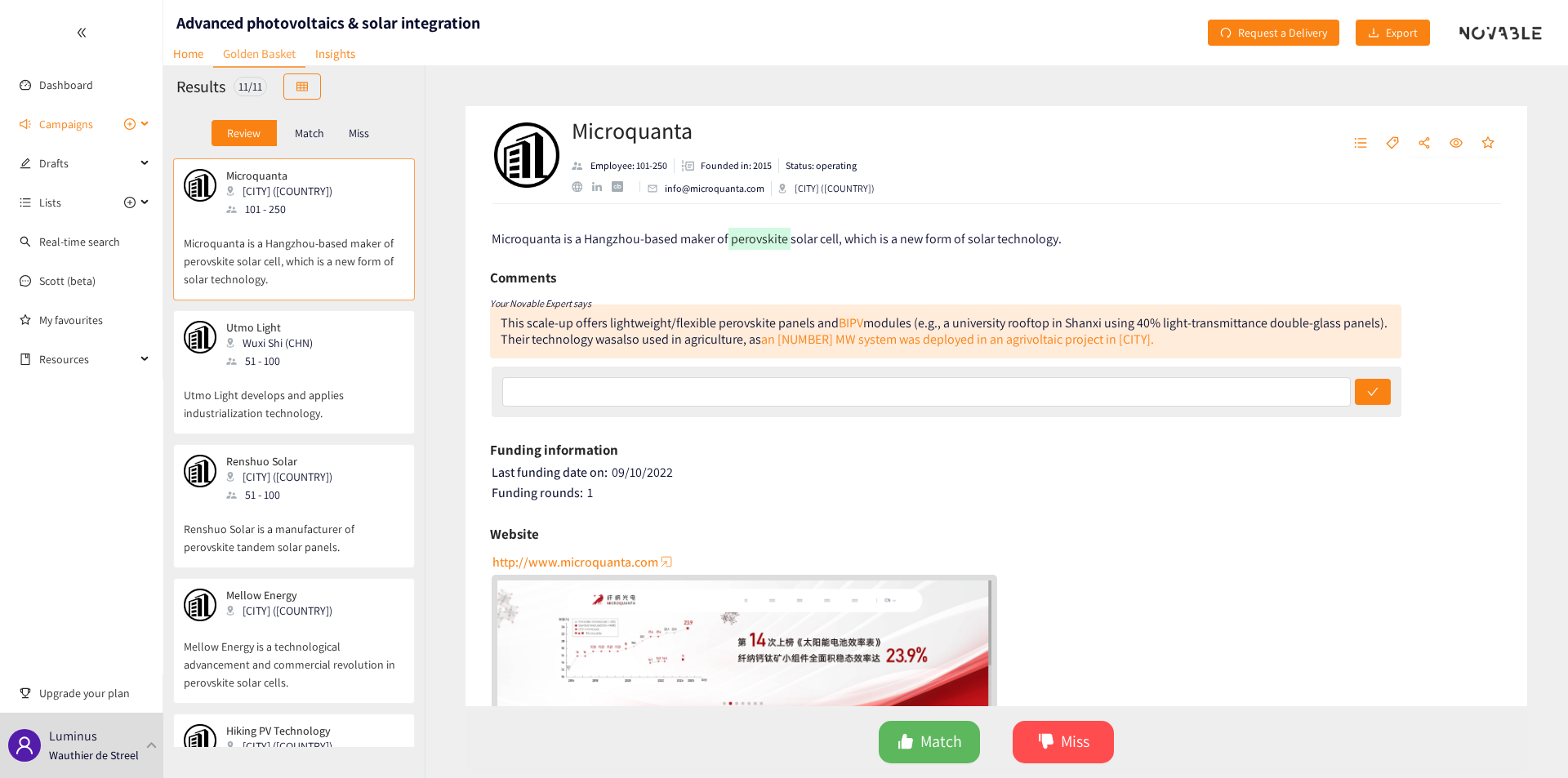 click on "Campaigns" at bounding box center (66, 124) 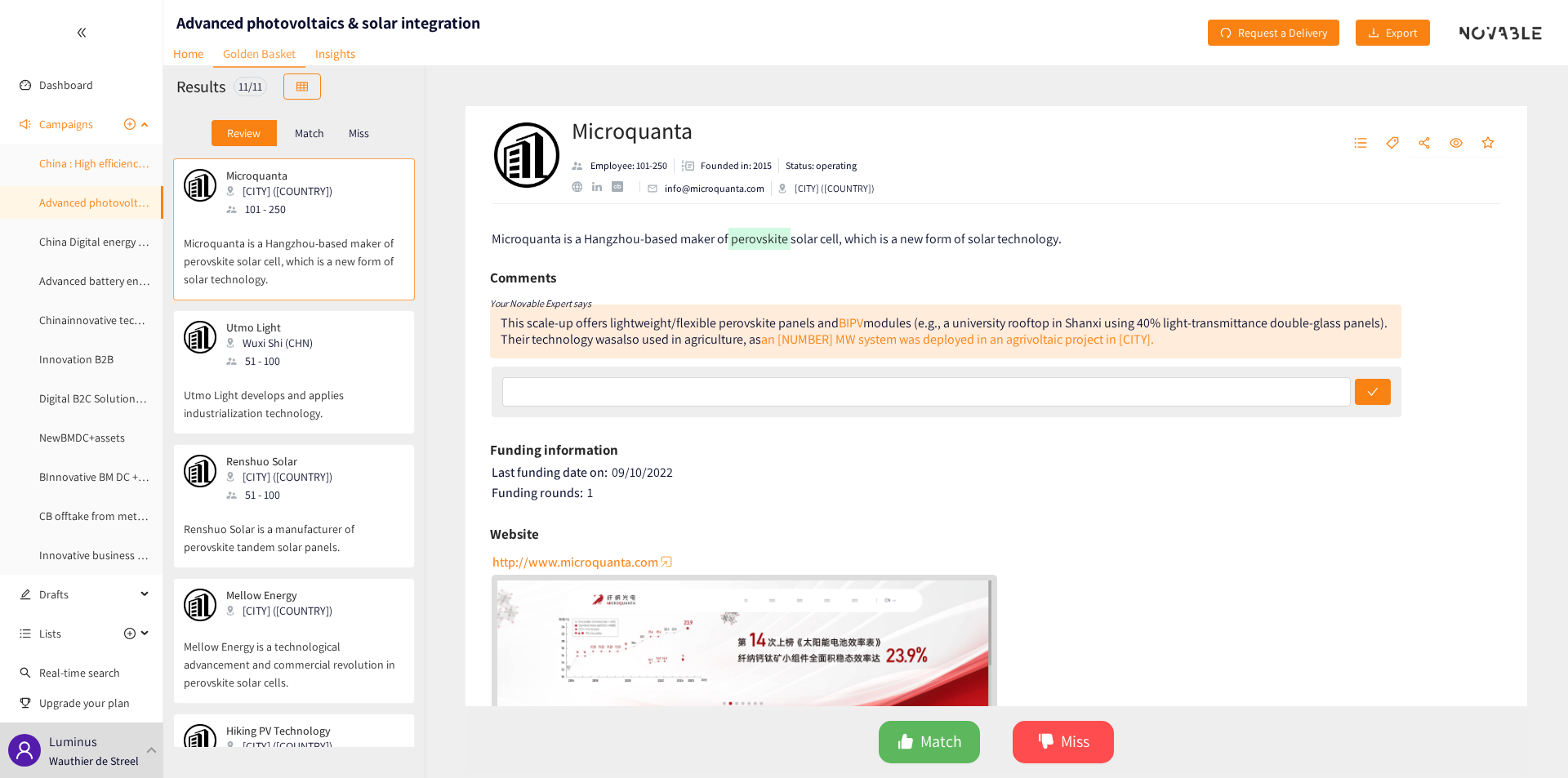 click on "China : High efficiency heat pump systems" at bounding box center (140, 163) 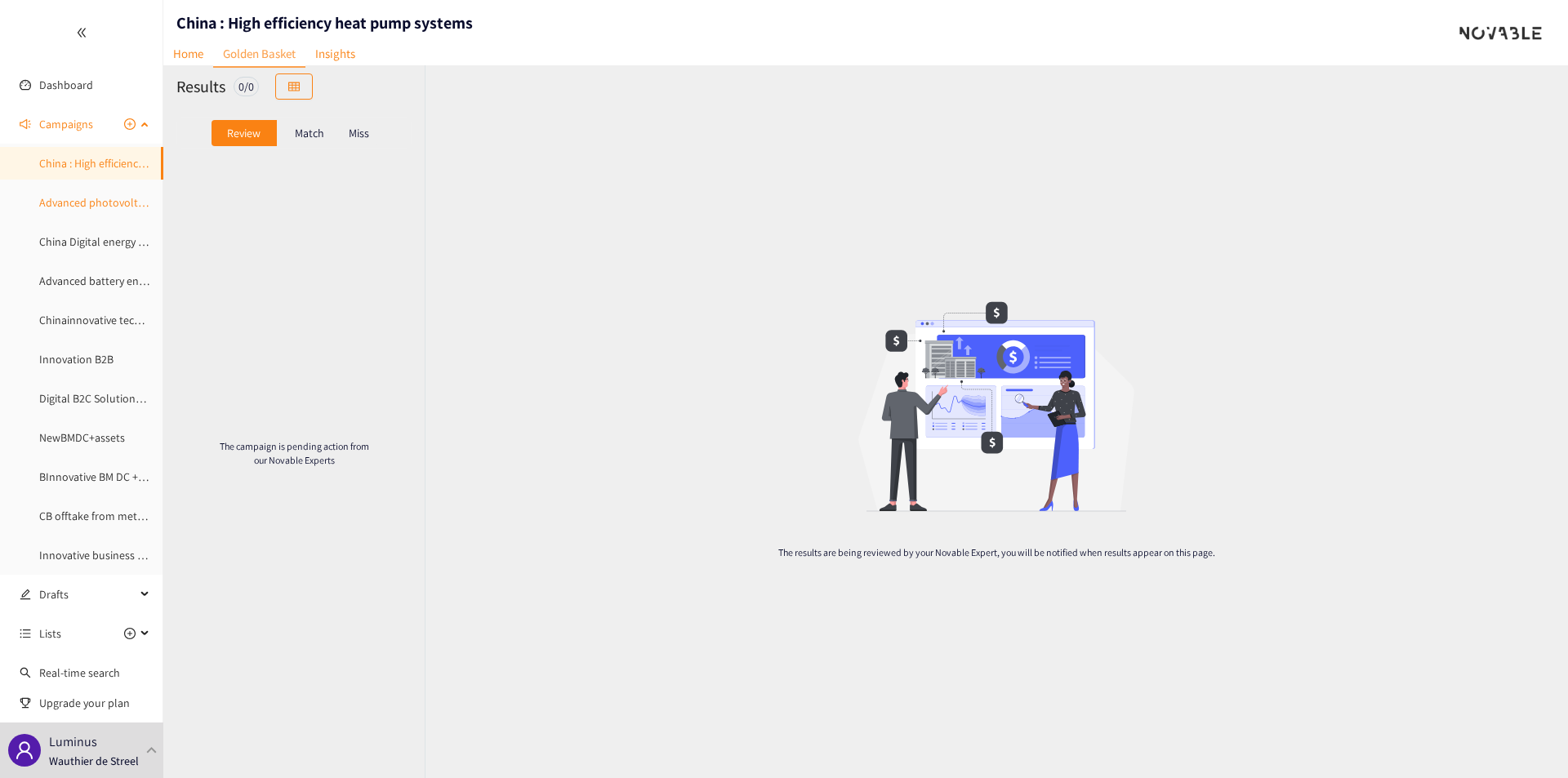 click on "Advanced photovoltaics & solar integration" at bounding box center [144, 202] 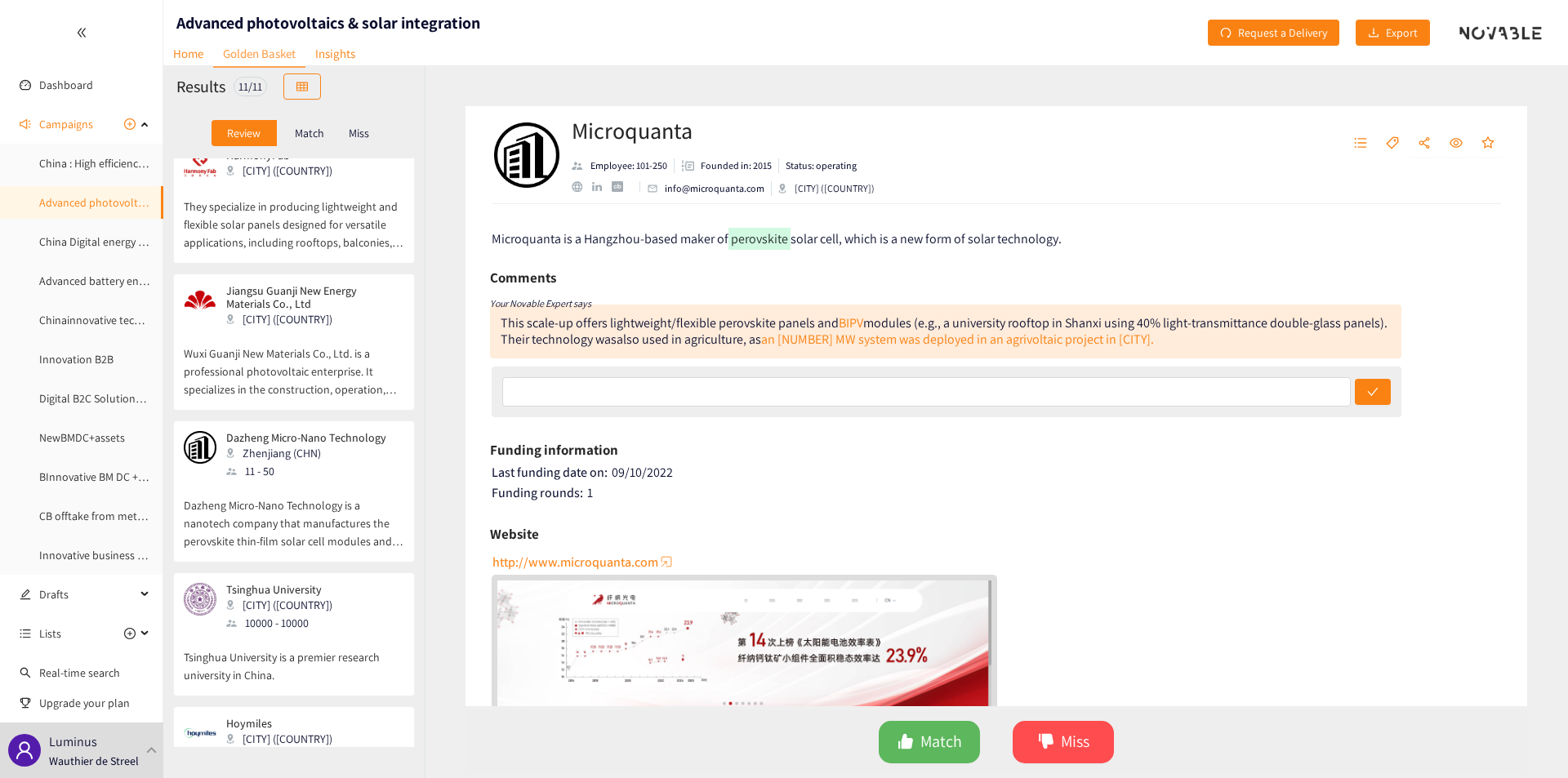 scroll, scrollTop: 956, scrollLeft: 0, axis: vertical 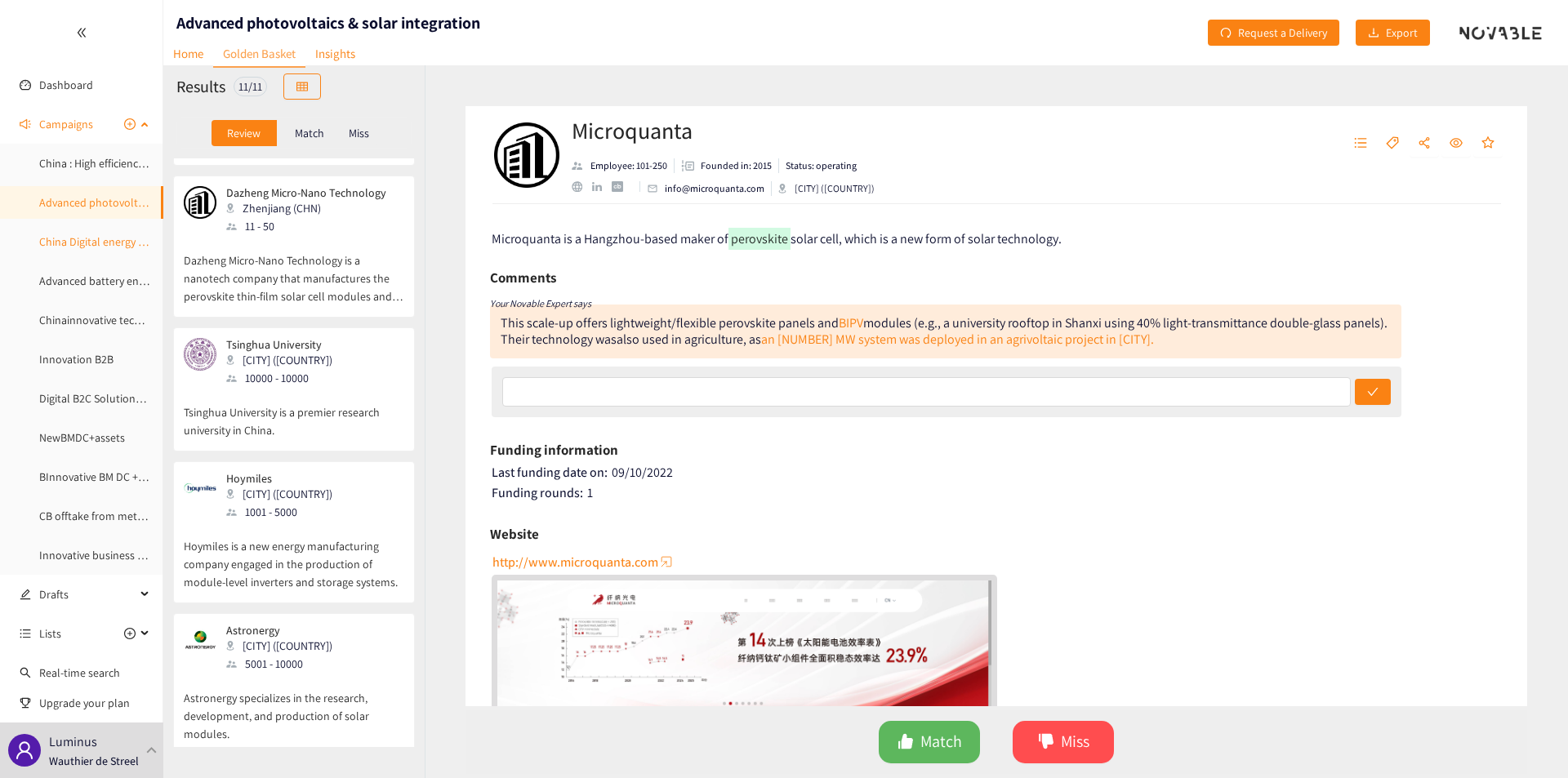 click on "China Digital energy management & grid services" at bounding box center [156, 242] 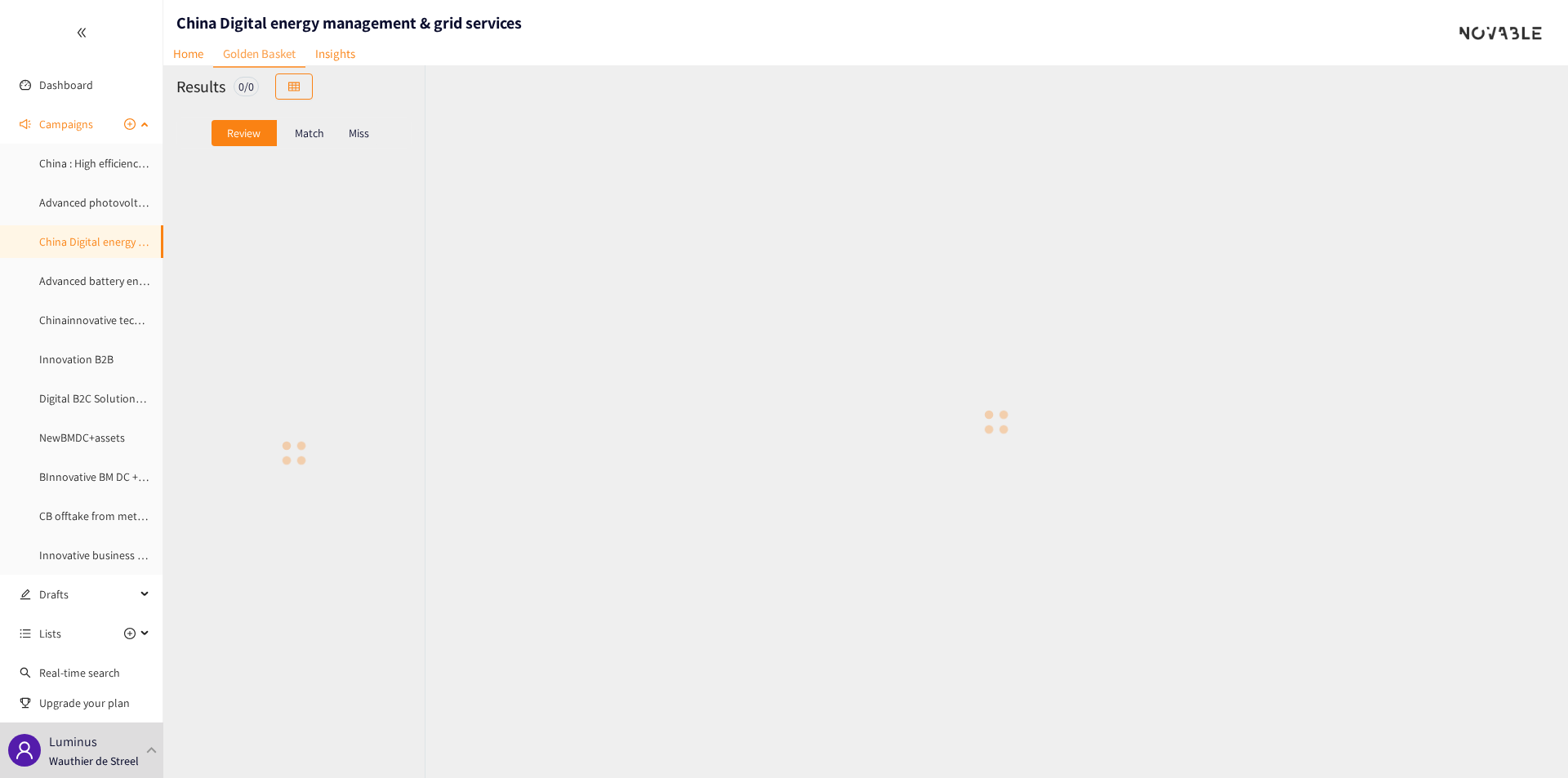 scroll, scrollTop: 0, scrollLeft: 0, axis: both 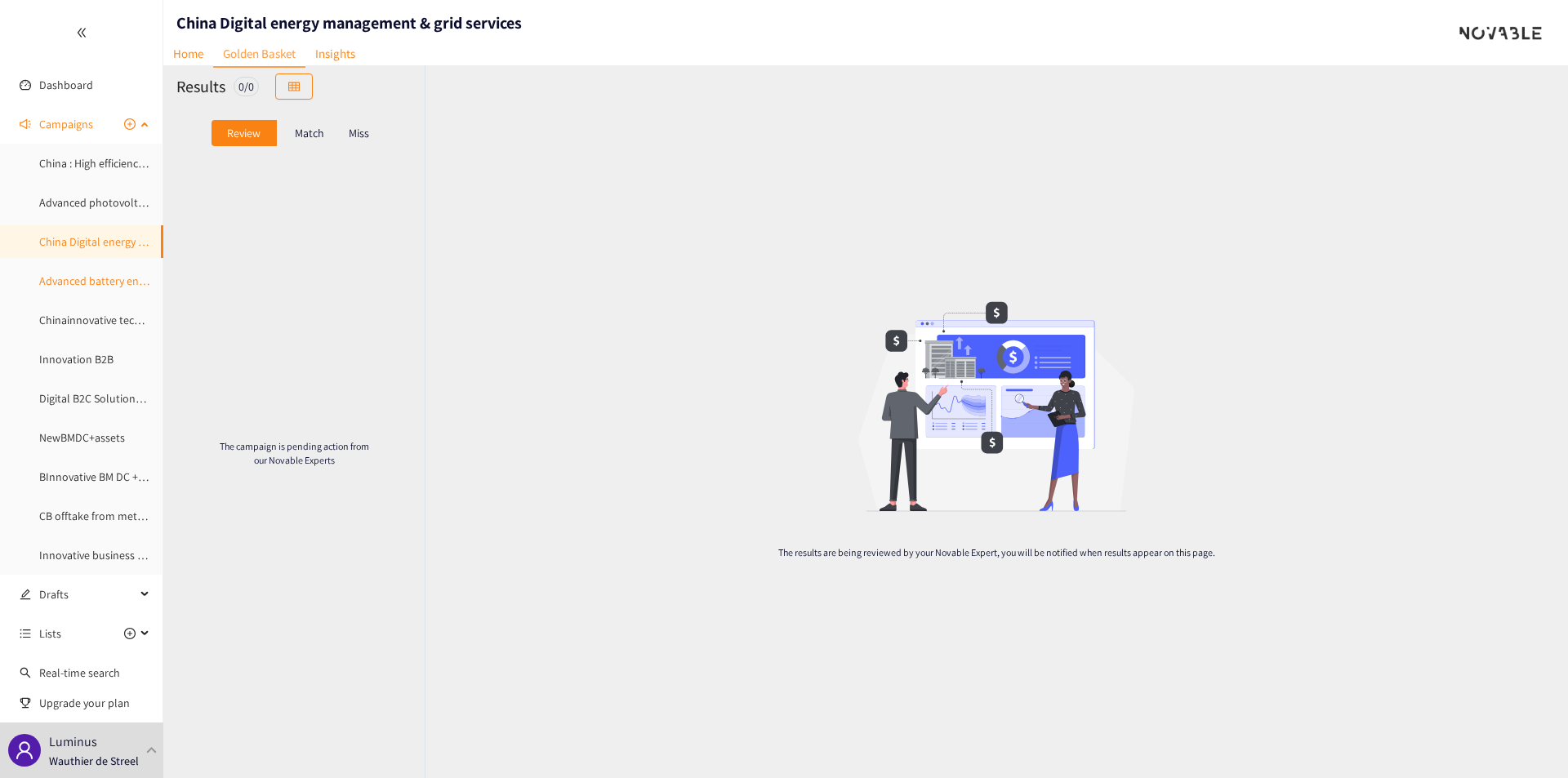 click on "Advanced battery energy storage" at bounding box center (118, 281) 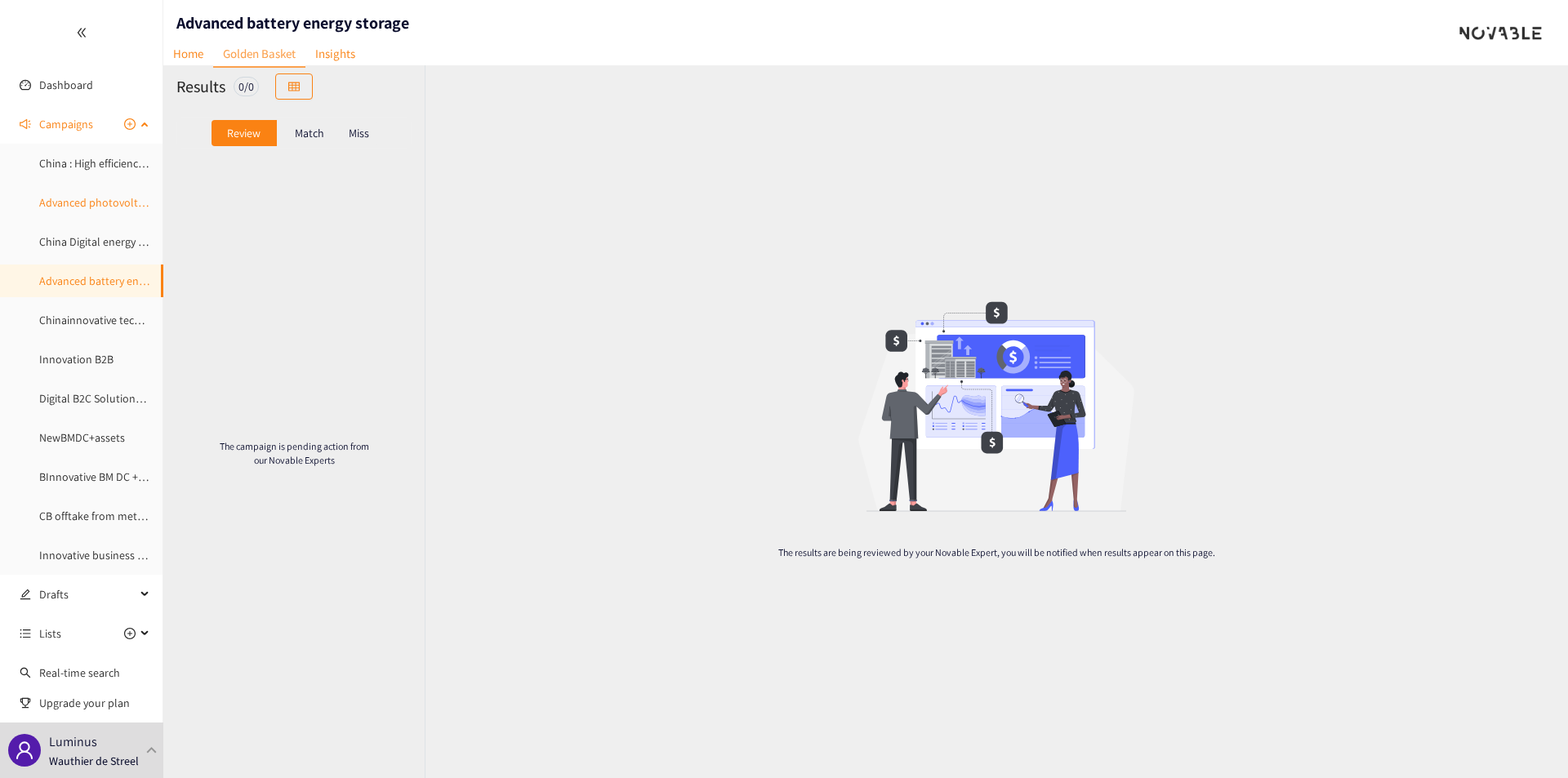 click on "Advanced photovoltaics & solar integration" at bounding box center (144, 202) 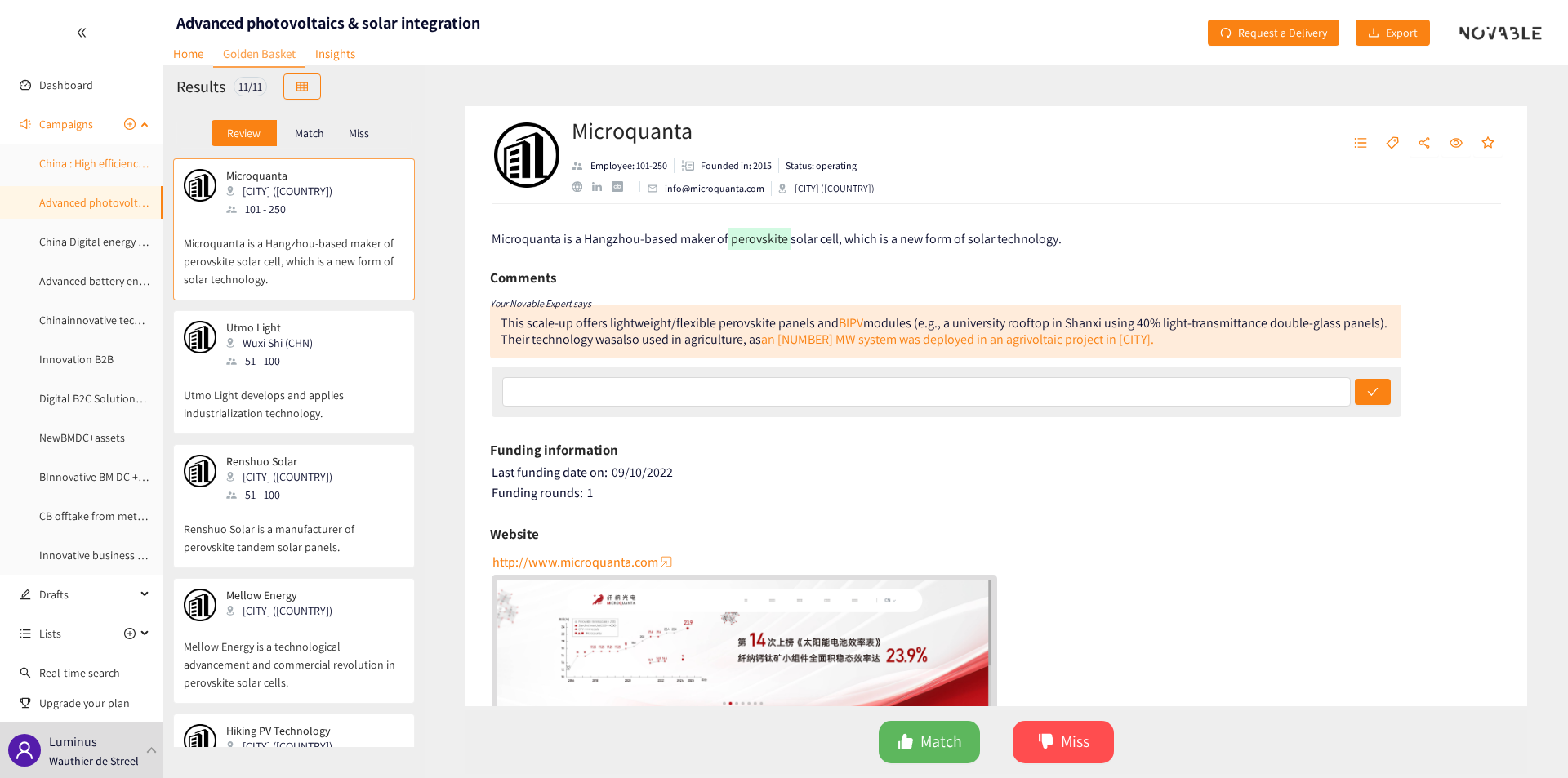 click on "China : High efficiency heat pump systems" at bounding box center [140, 163] 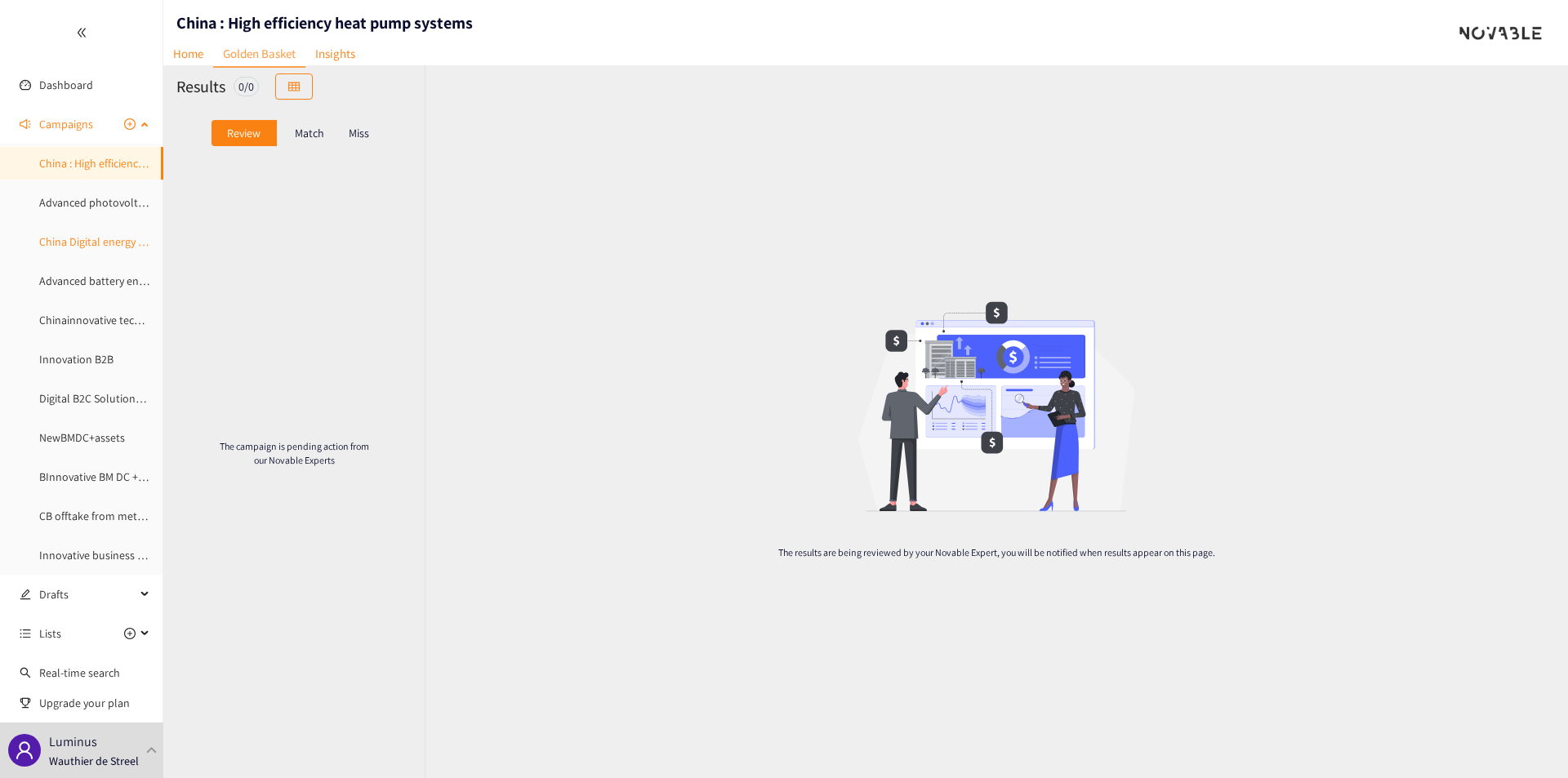 click on "China Digital energy management & grid services" at bounding box center (156, 242) 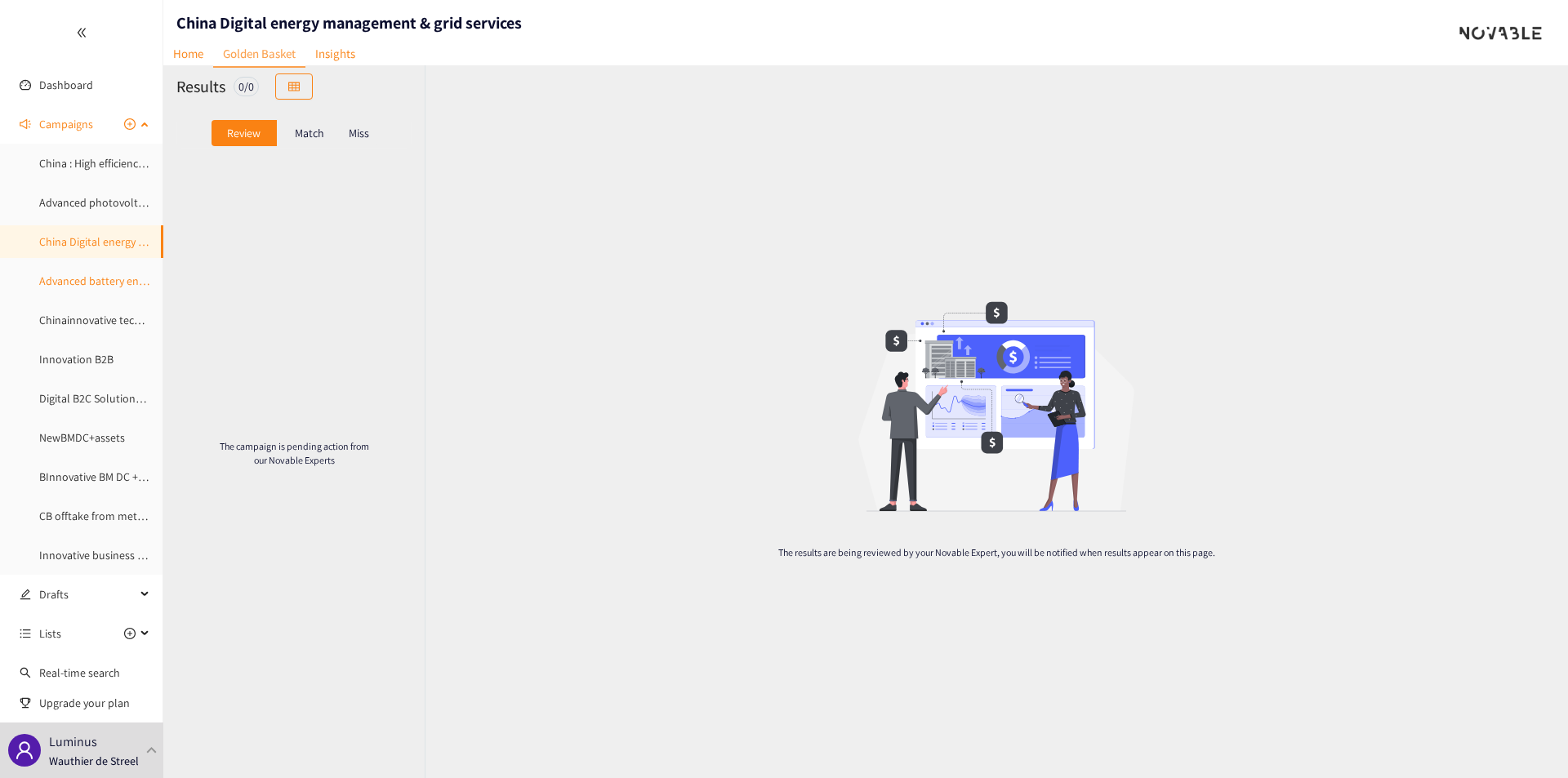 click on "Advanced battery energy storage" at bounding box center (118, 281) 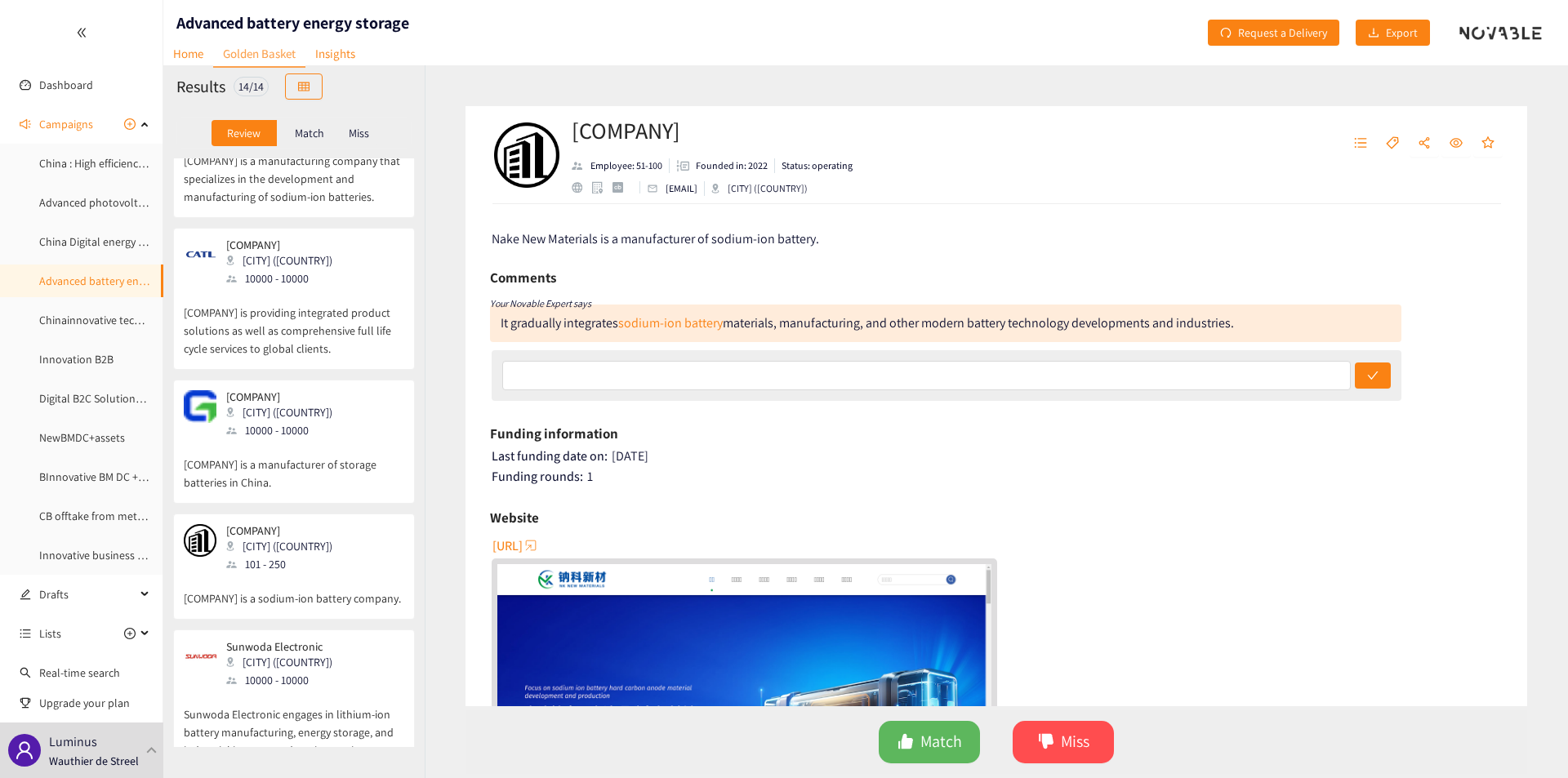 scroll, scrollTop: 225, scrollLeft: 0, axis: vertical 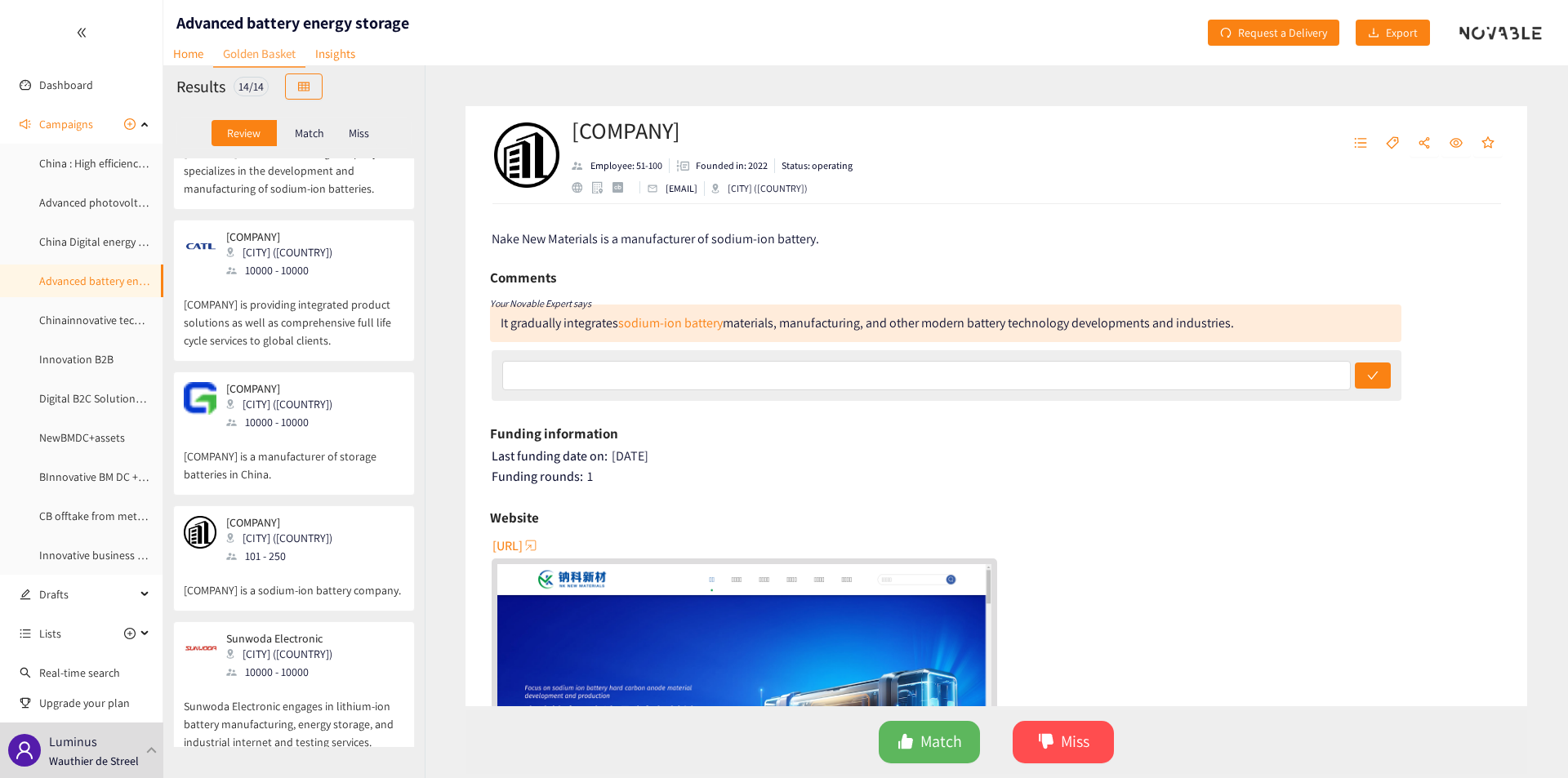click on "[COMPANY] is a sodium-ion battery company." at bounding box center [294, 582] 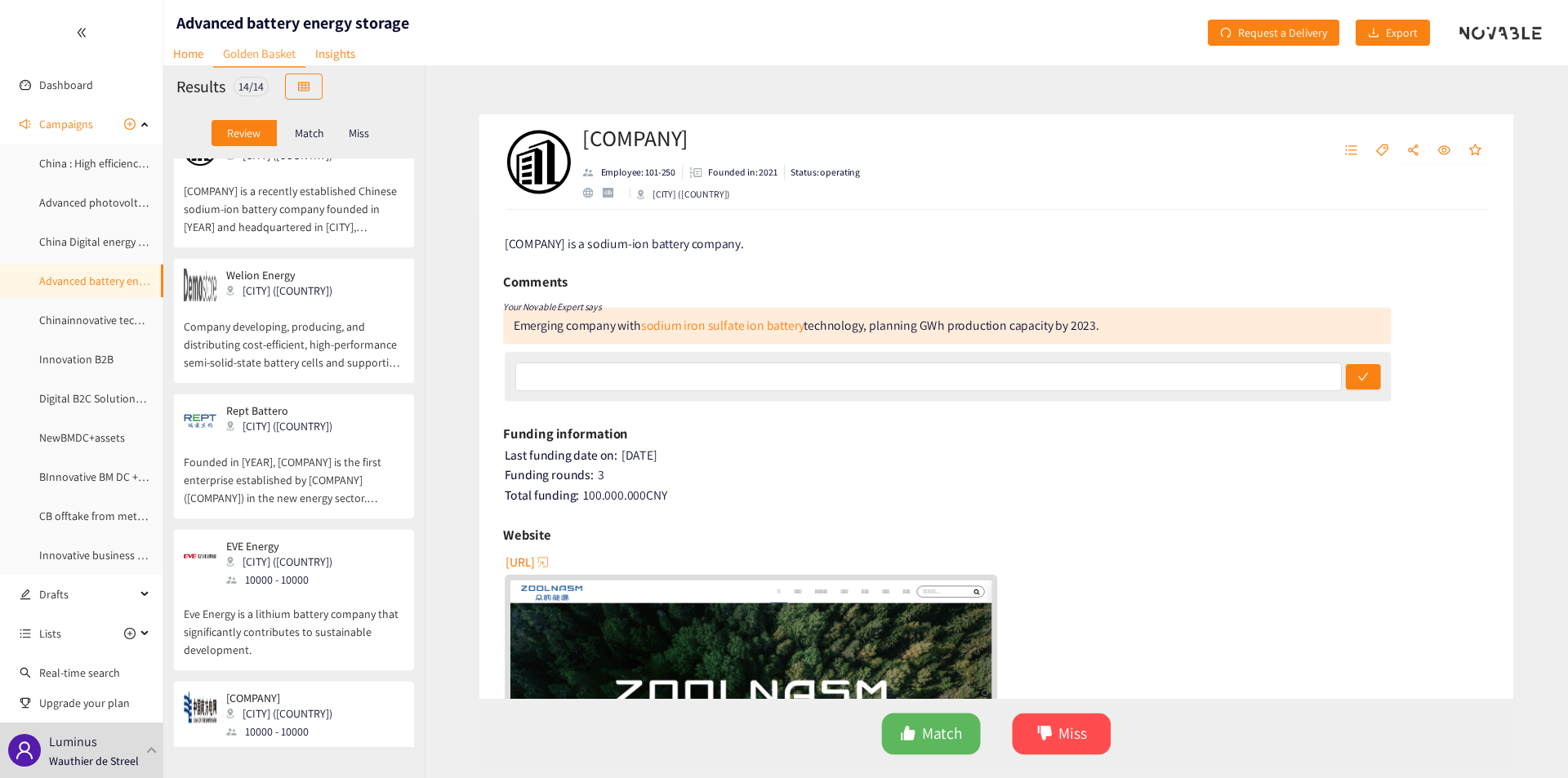 scroll, scrollTop: 1313, scrollLeft: 0, axis: vertical 